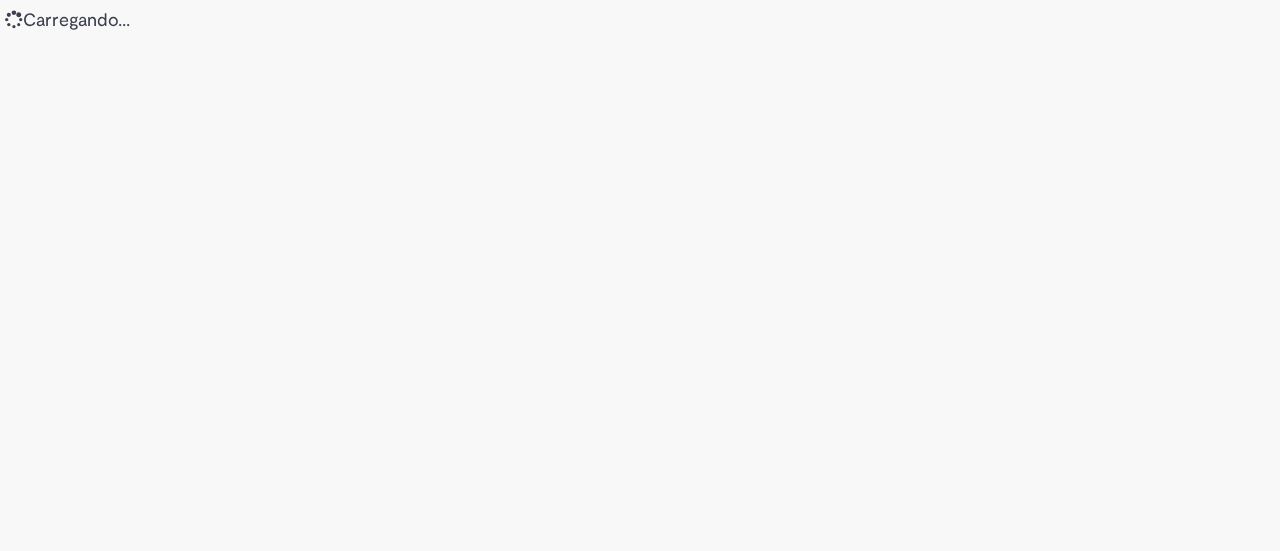 scroll, scrollTop: 0, scrollLeft: 0, axis: both 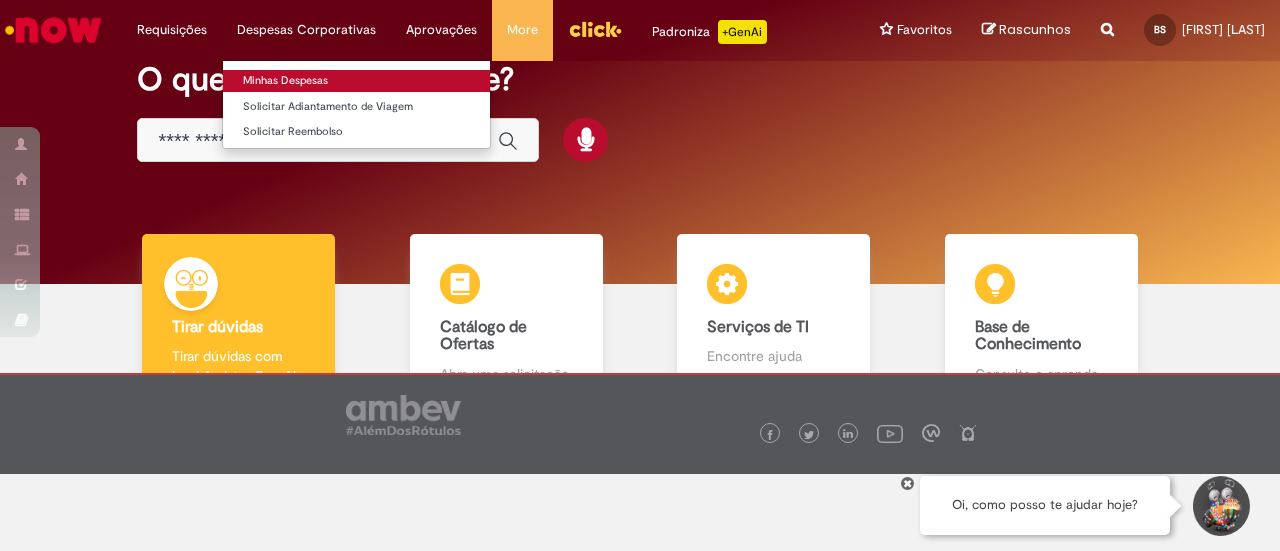 click on "Minhas Despesas" at bounding box center [356, 81] 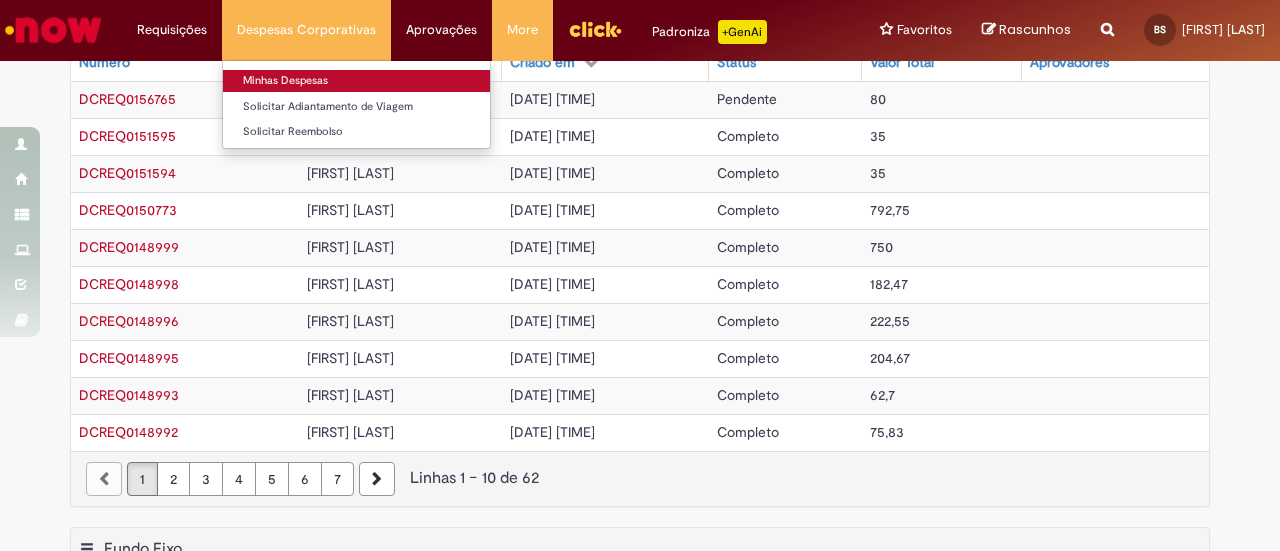 scroll, scrollTop: 0, scrollLeft: 0, axis: both 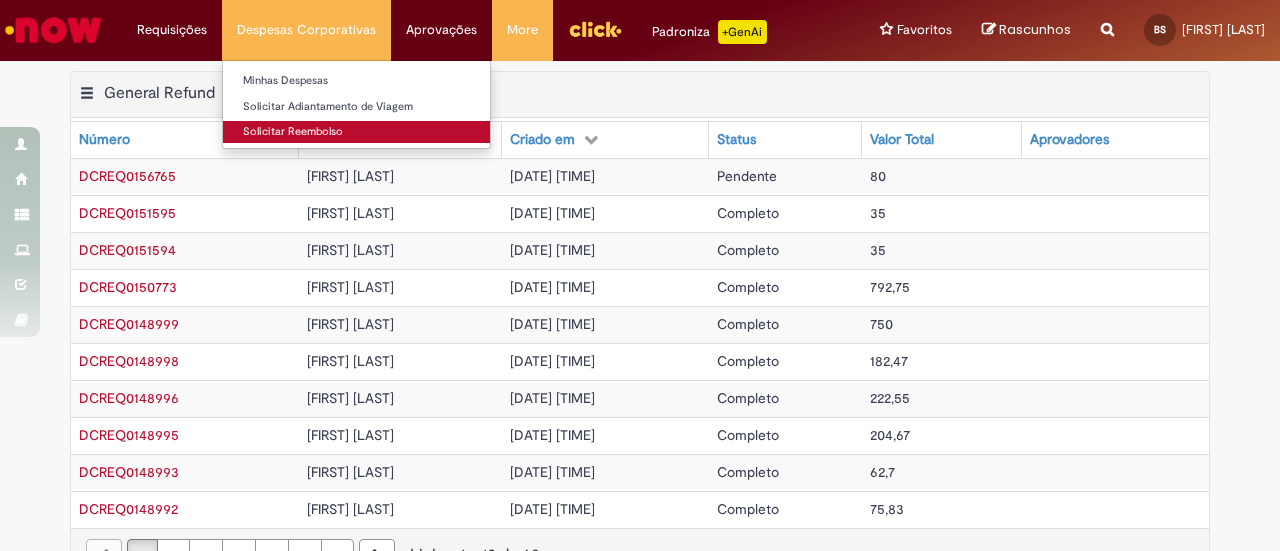 click on "Solicitar Reembolso" at bounding box center (356, 132) 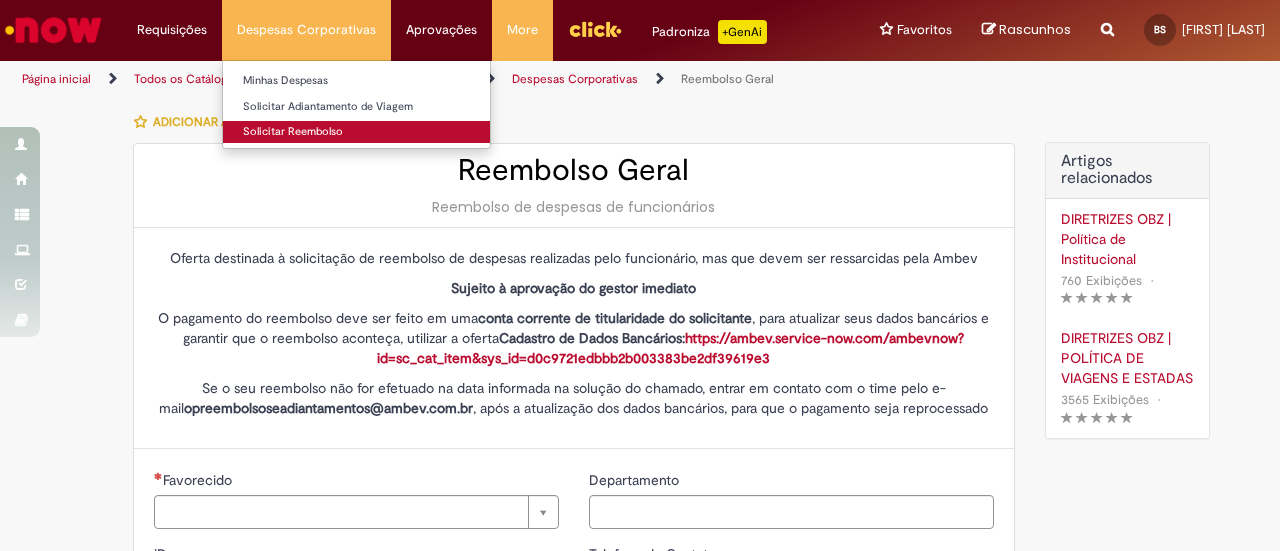 type on "********" 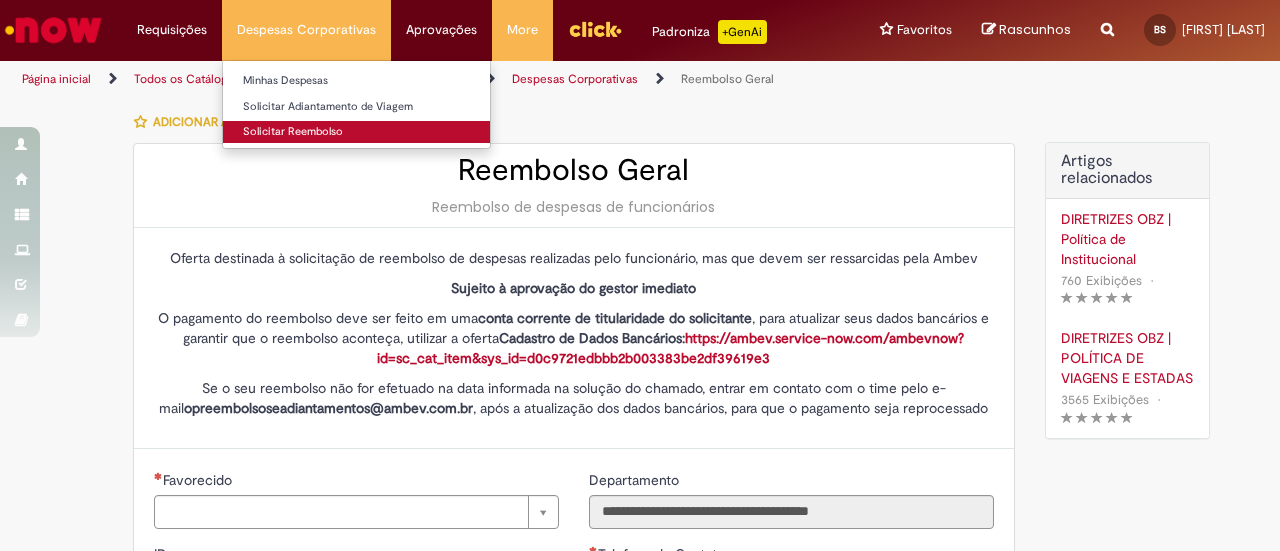 type on "**********" 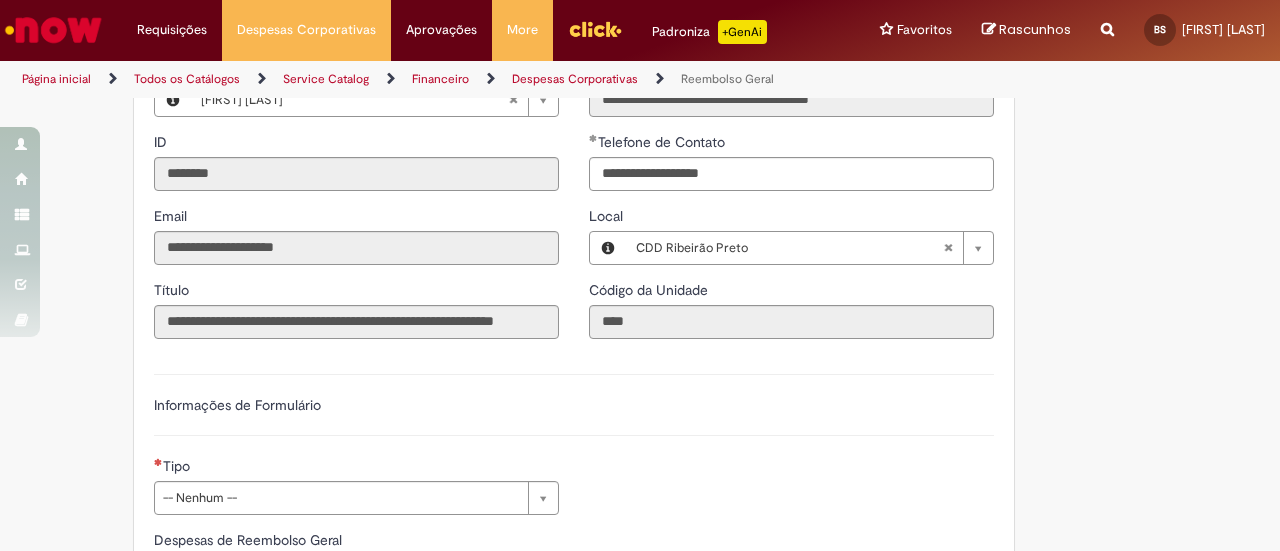 scroll, scrollTop: 407, scrollLeft: 0, axis: vertical 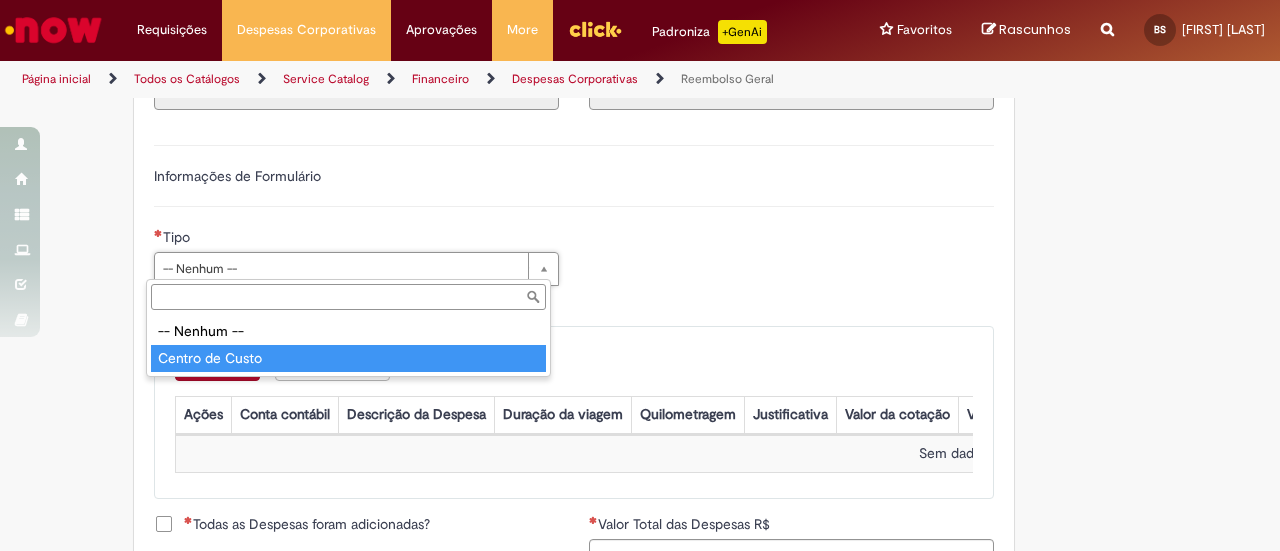 type on "**********" 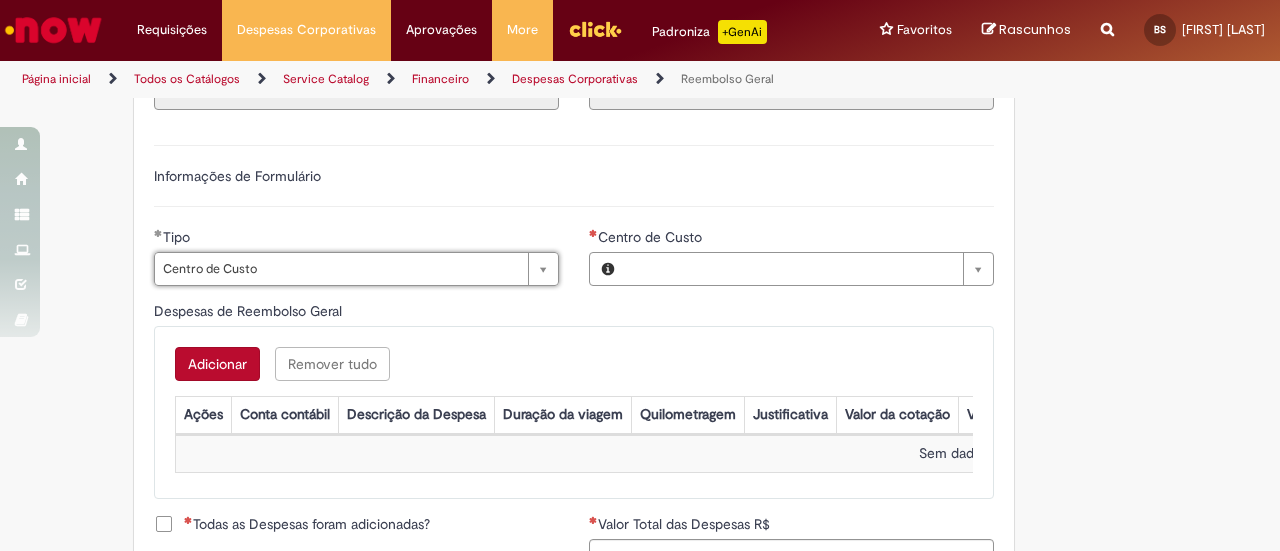 type on "**********" 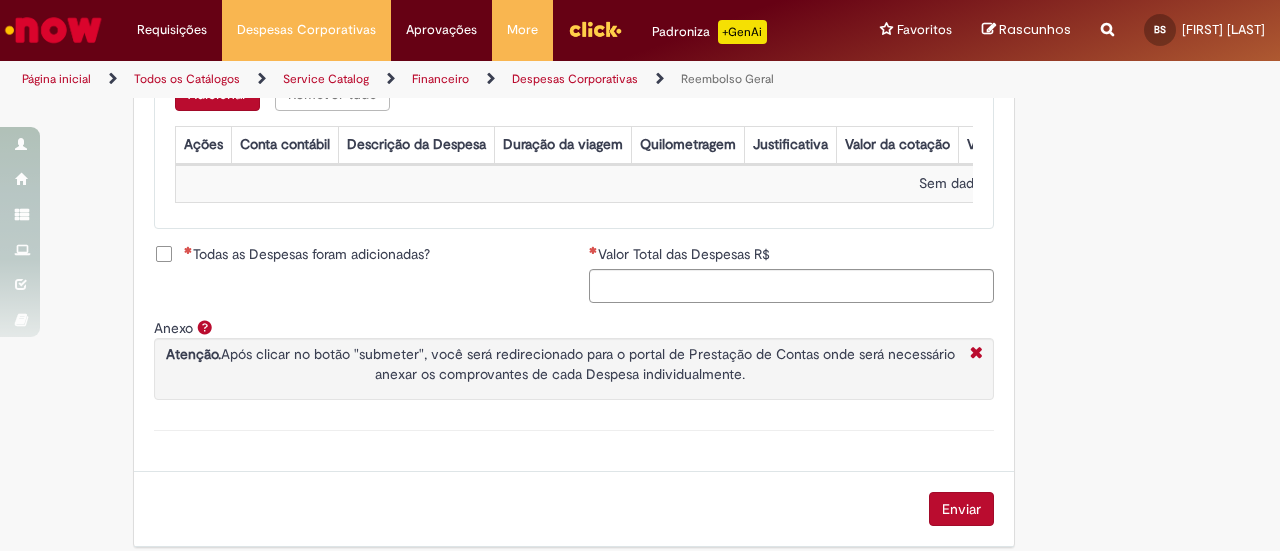 scroll, scrollTop: 937, scrollLeft: 0, axis: vertical 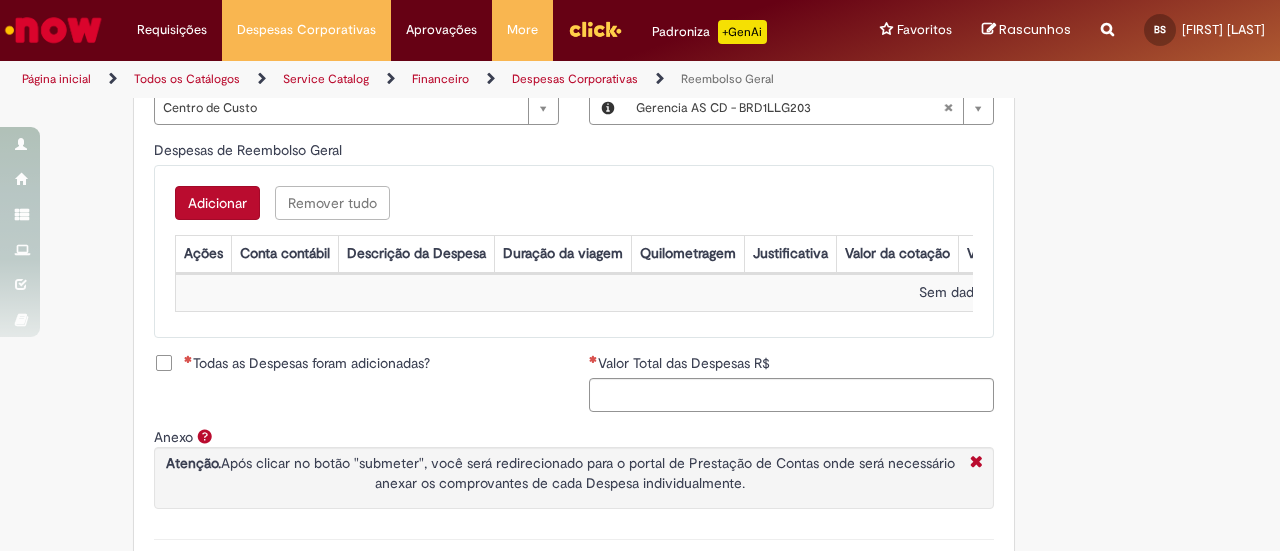 click on "Adicionar" at bounding box center (217, 203) 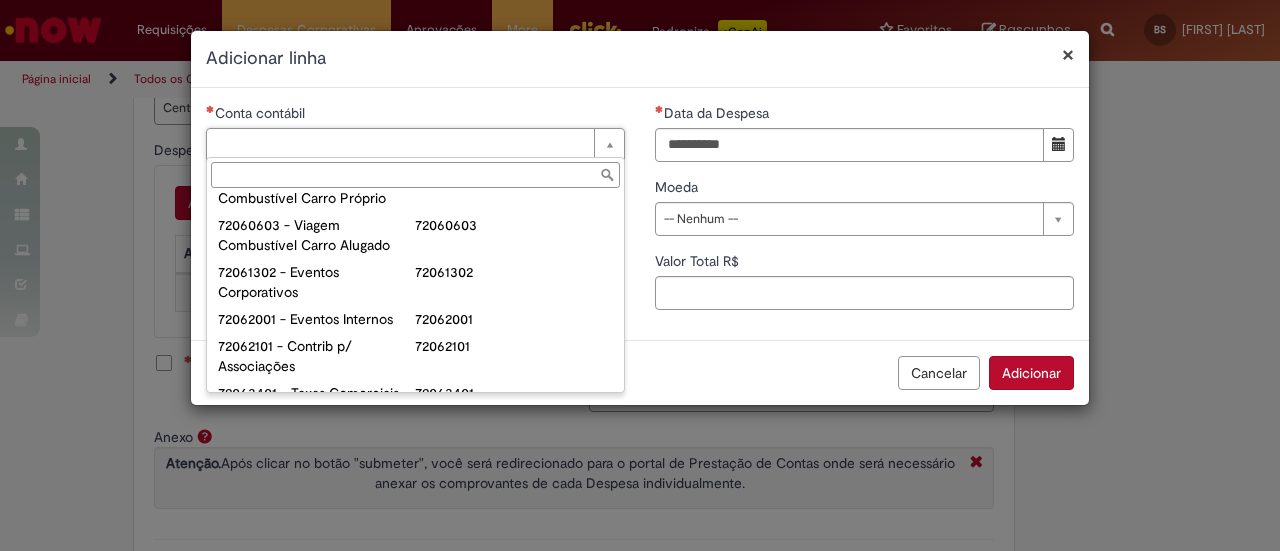 scroll, scrollTop: 1474, scrollLeft: 0, axis: vertical 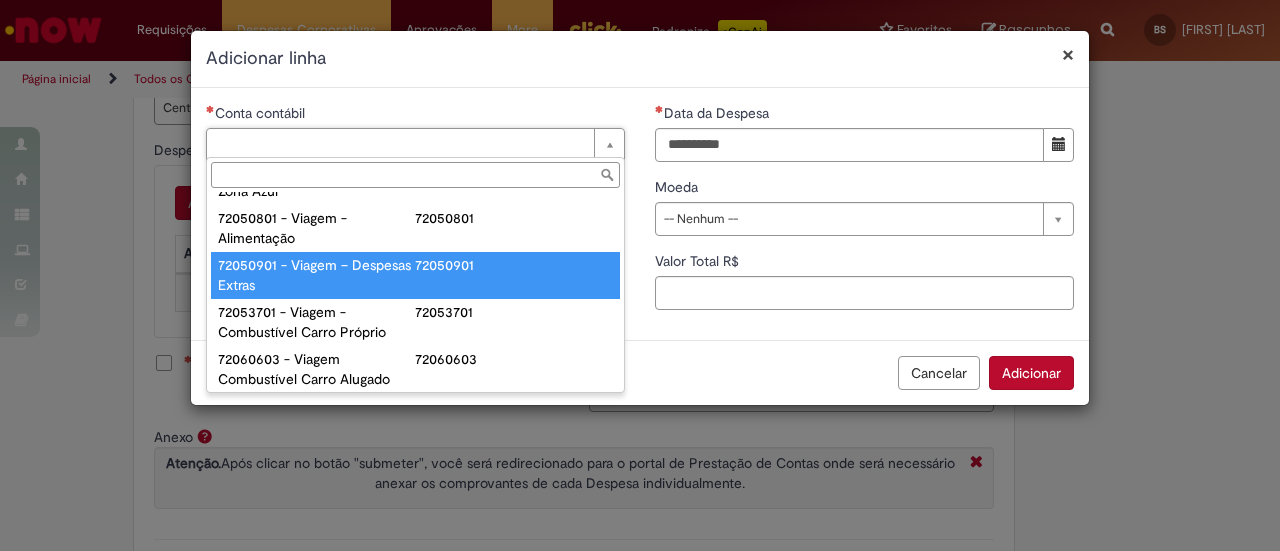 type on "**********" 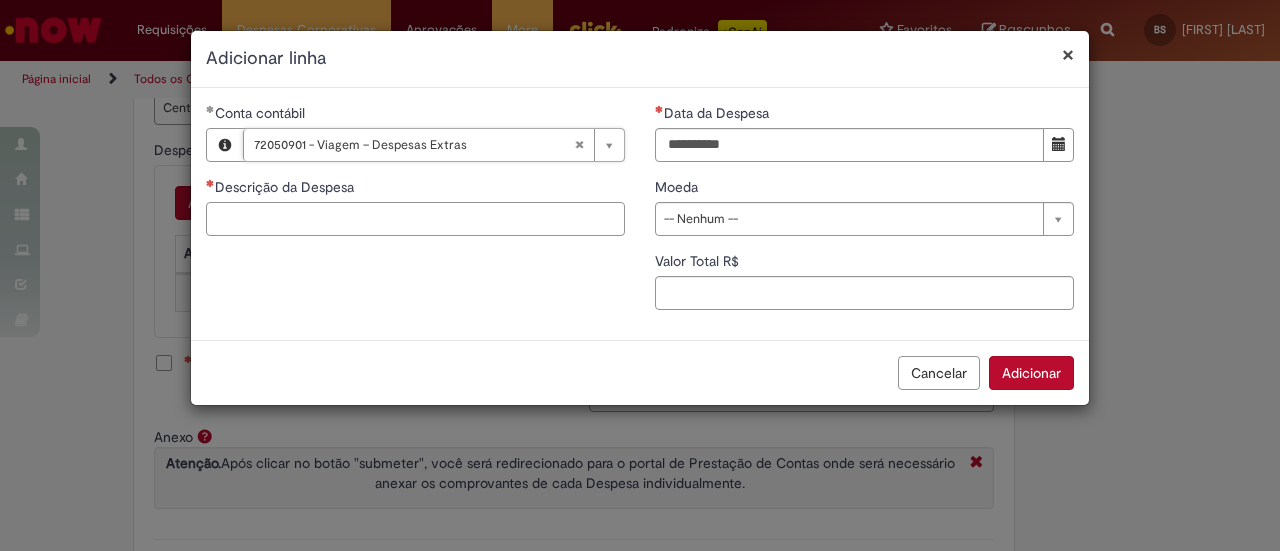 click on "Descrição da Despesa" at bounding box center [415, 219] 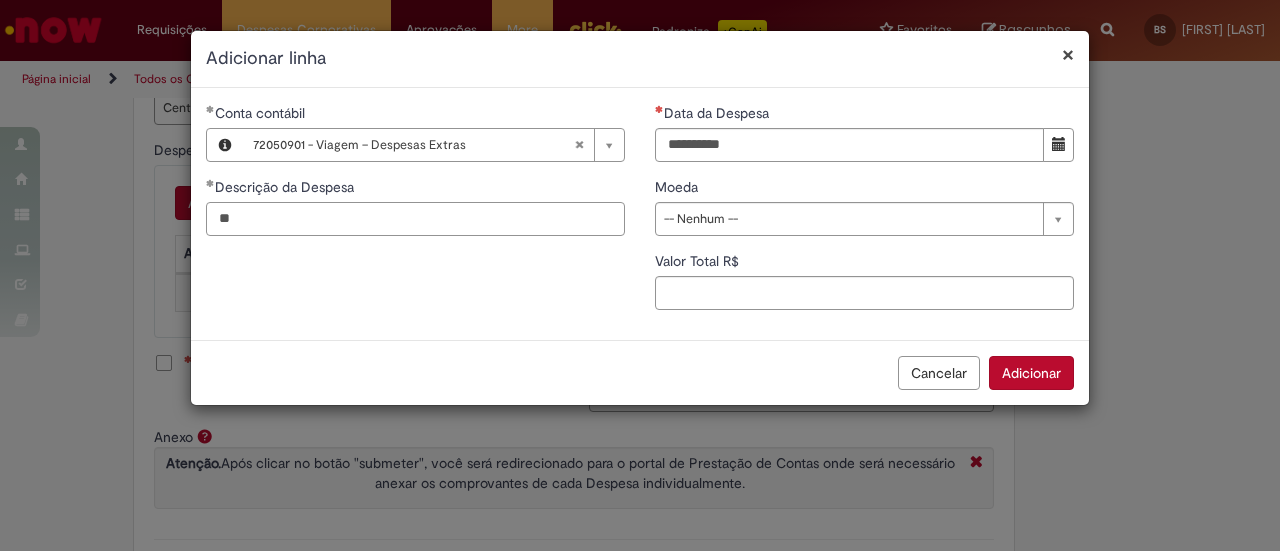 type on "*" 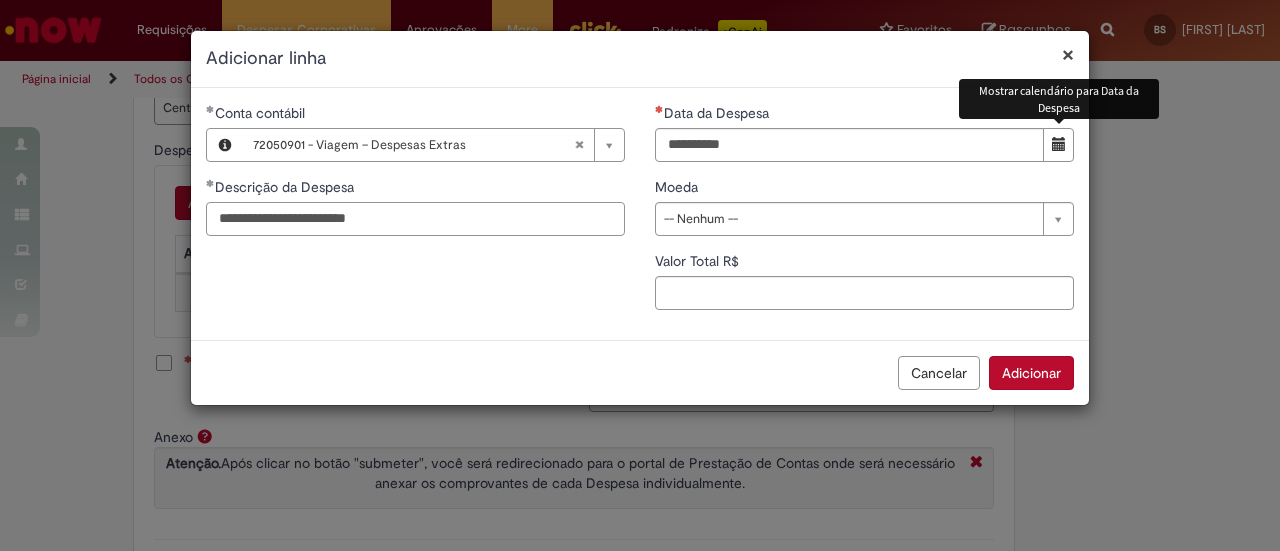 type on "**********" 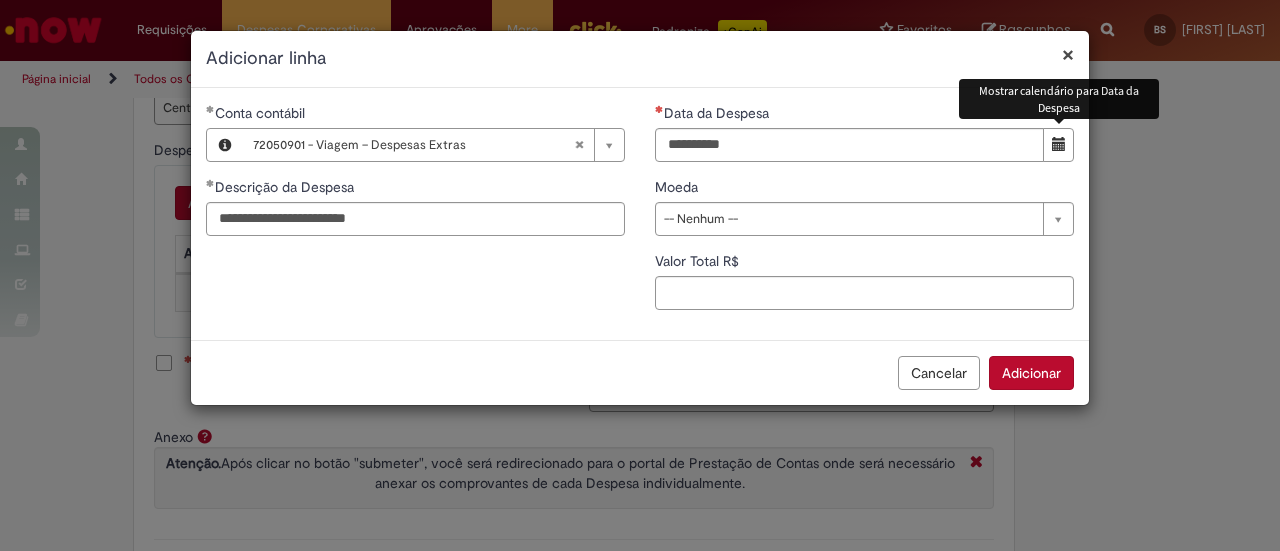click at bounding box center [1058, 145] 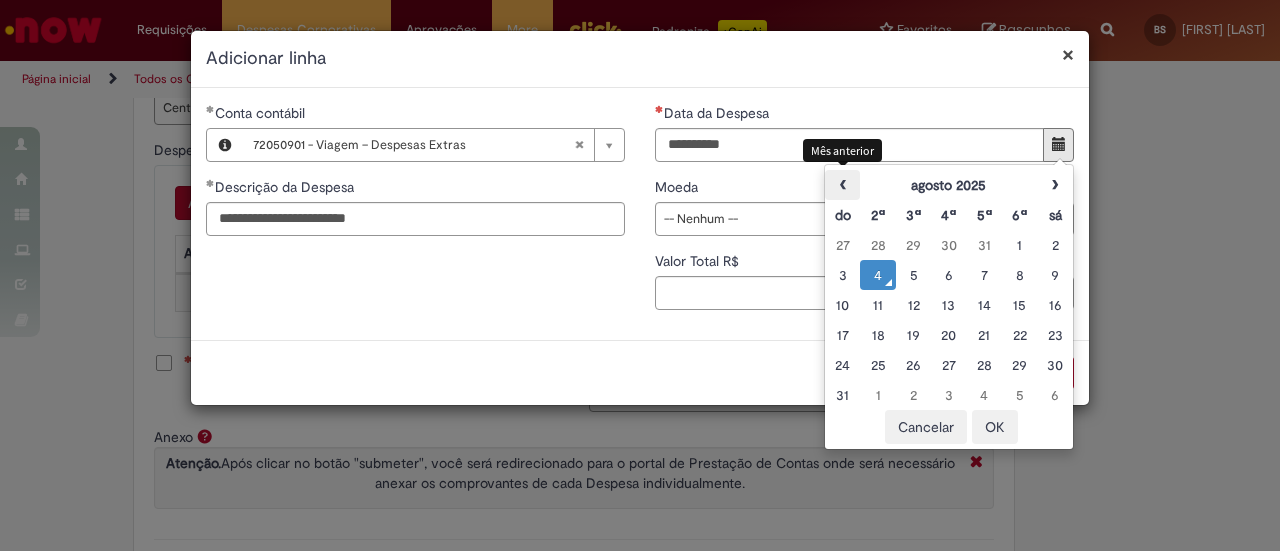 click on "‹" at bounding box center [842, 185] 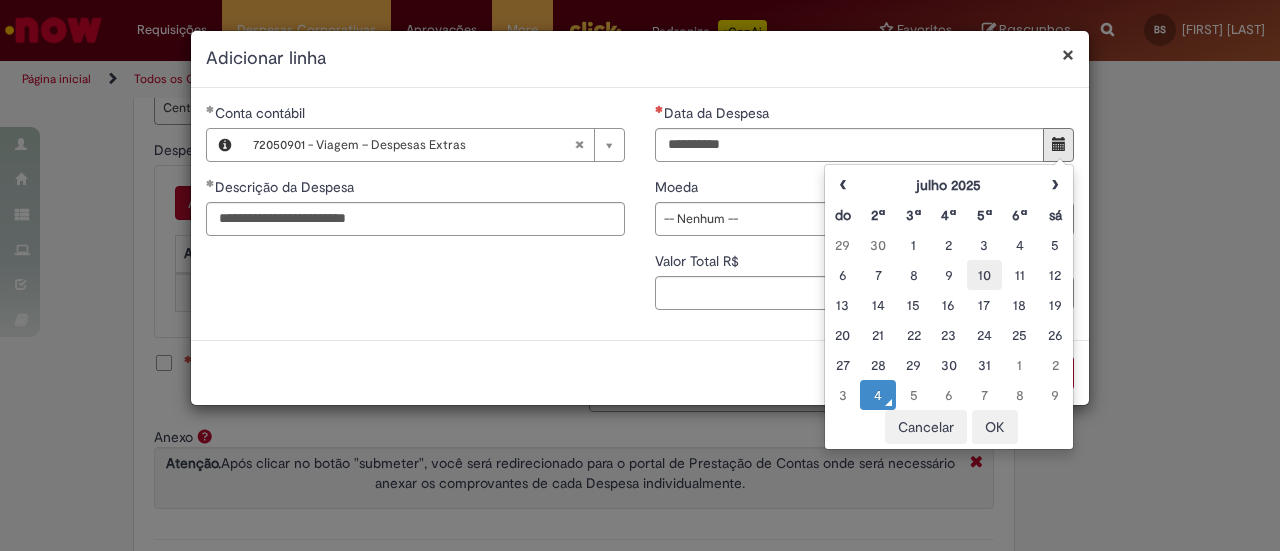 click on "10" at bounding box center [984, 275] 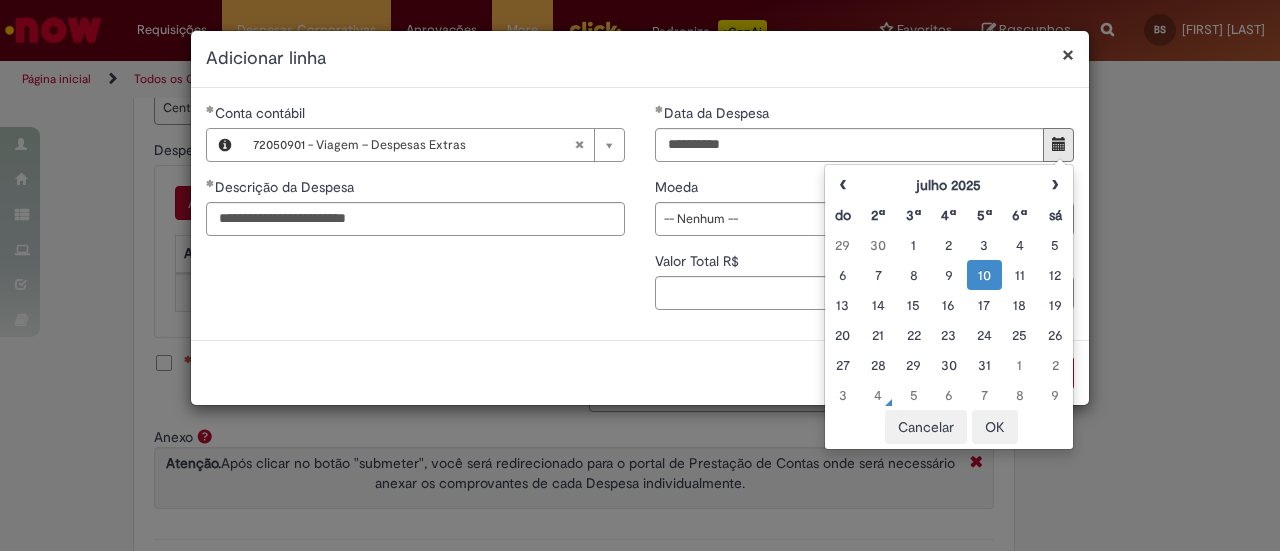 click on "OK" at bounding box center [995, 427] 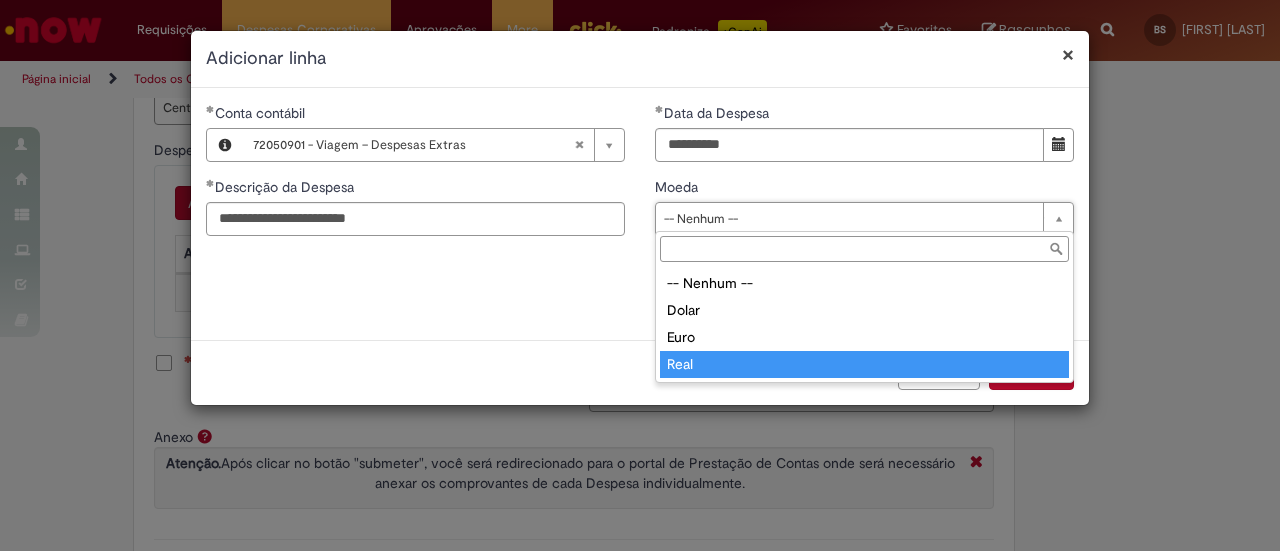 type on "****" 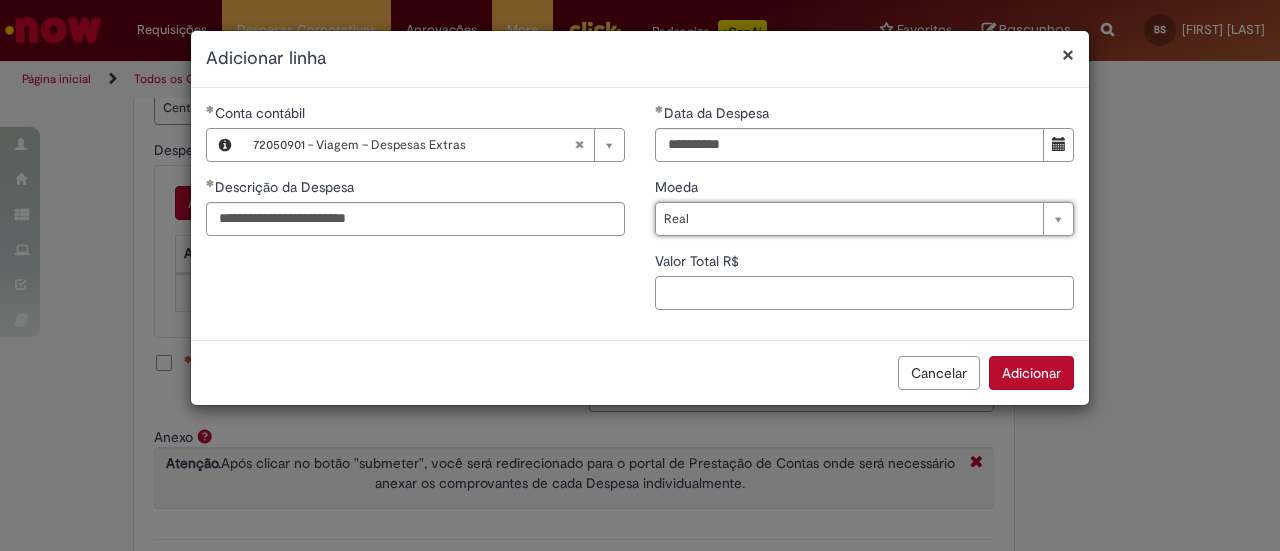 click on "Valor Total R$" at bounding box center [864, 293] 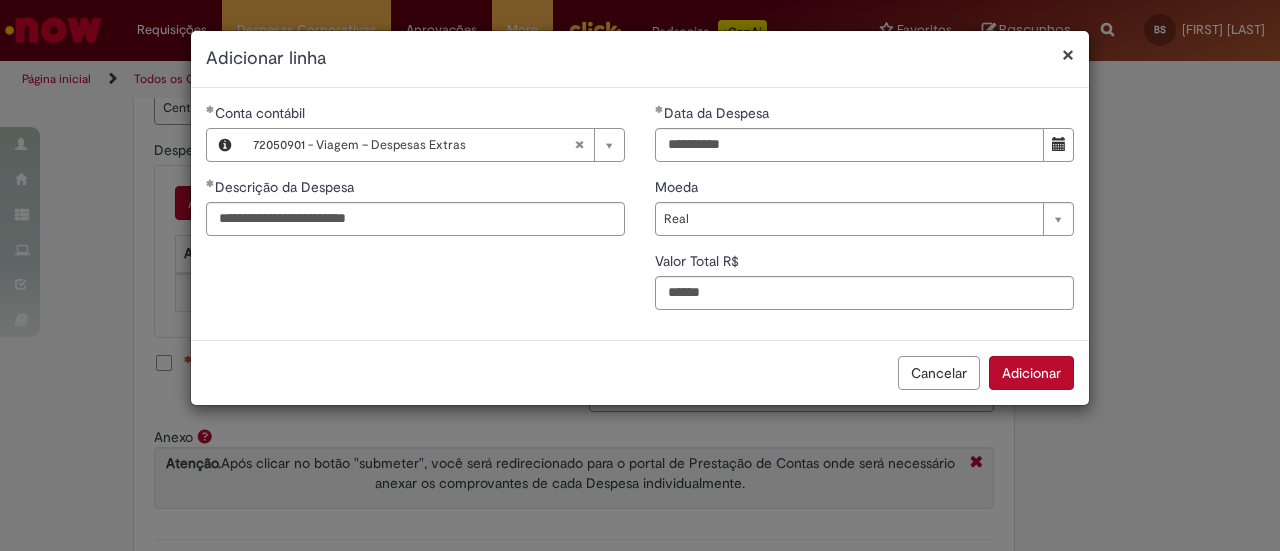 click on "Adicionar" at bounding box center (1031, 373) 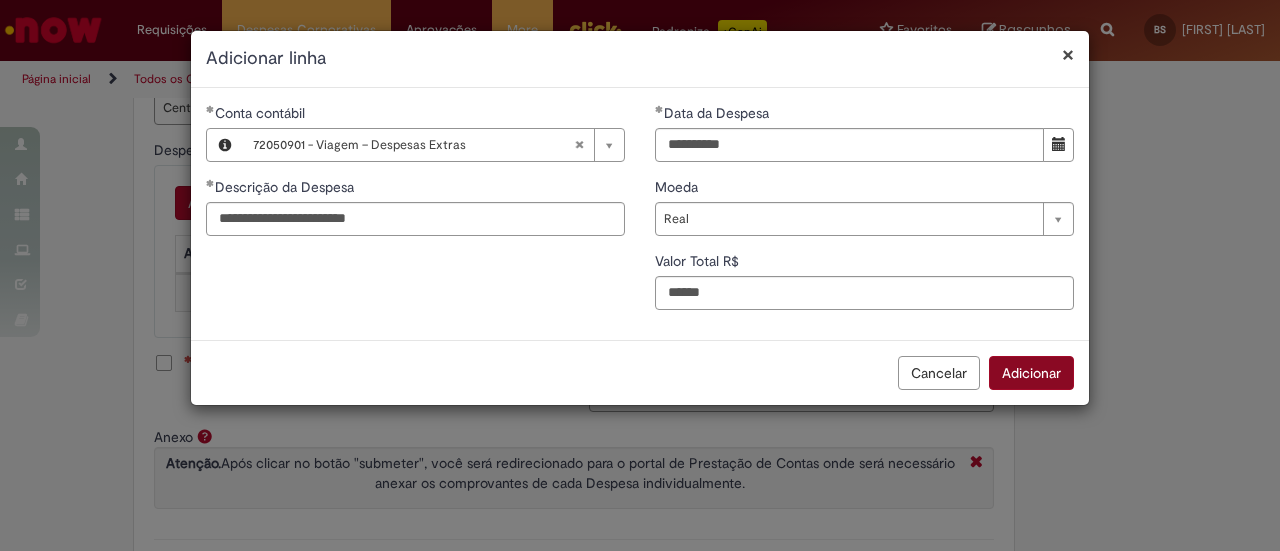 type on "***" 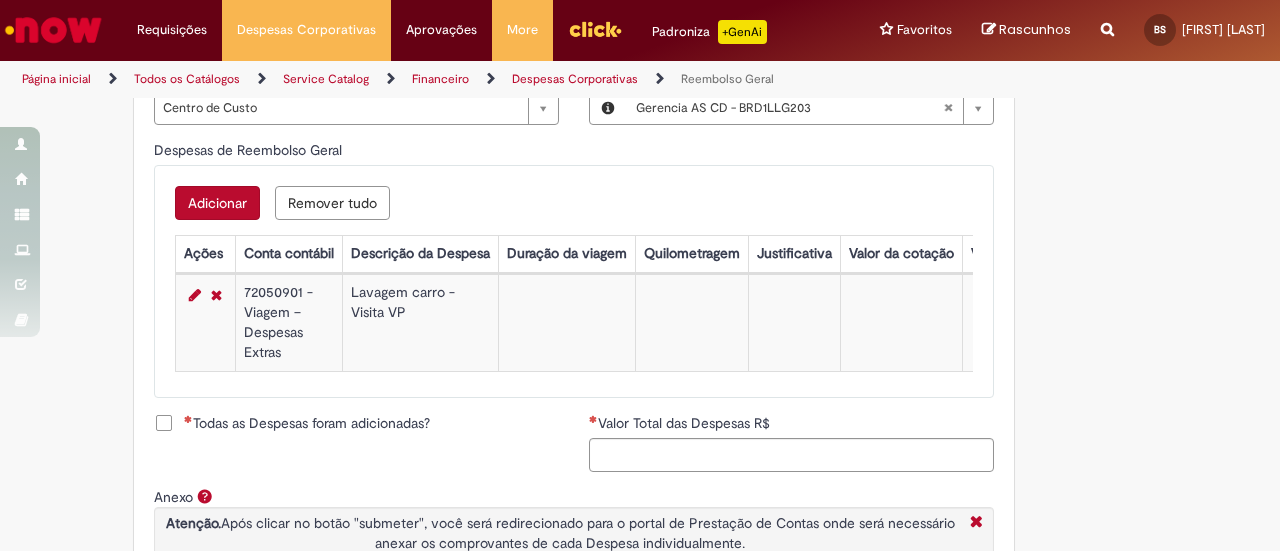 click on "Todas as Despesas foram adicionadas?" at bounding box center (292, 423) 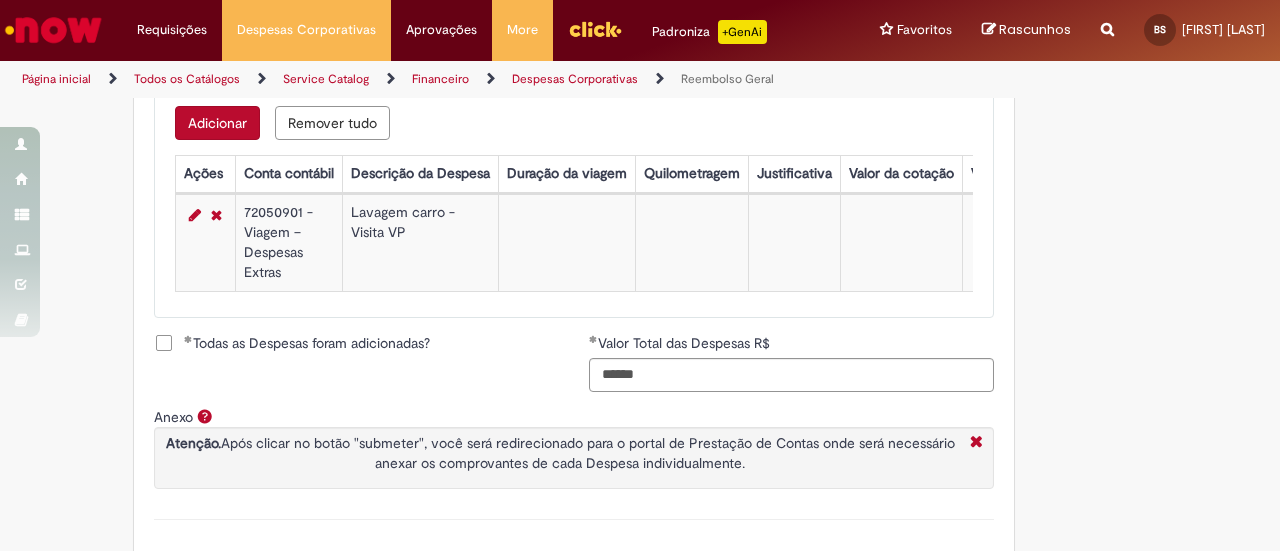 scroll, scrollTop: 997, scrollLeft: 0, axis: vertical 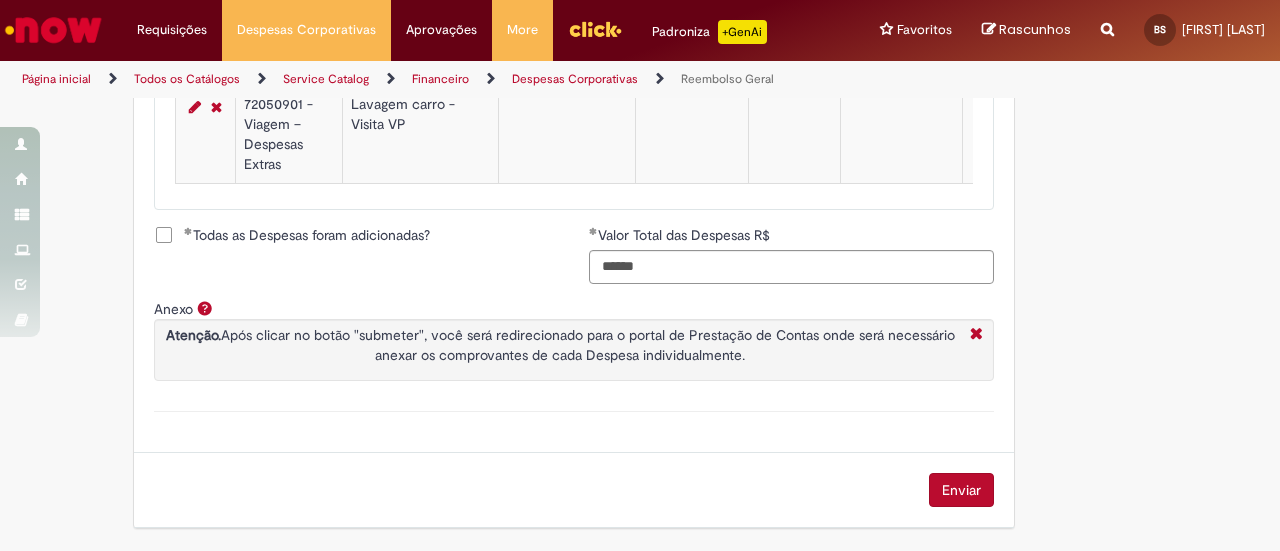 click on "Enviar" at bounding box center (961, 490) 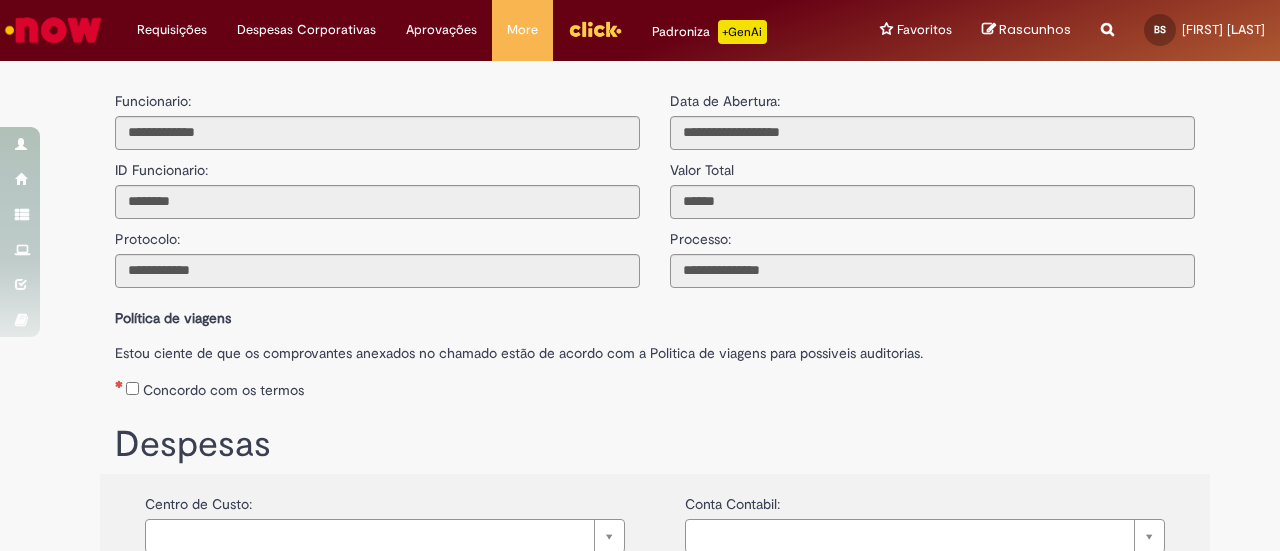 scroll, scrollTop: 0, scrollLeft: 0, axis: both 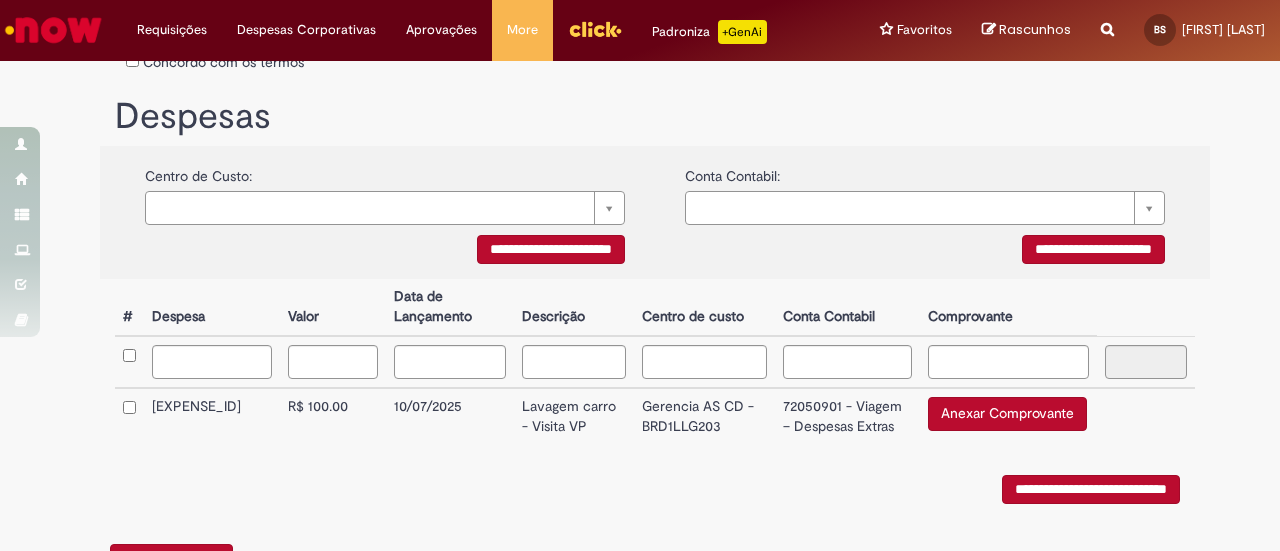 click on "Anexar Comprovante" at bounding box center [1007, 414] 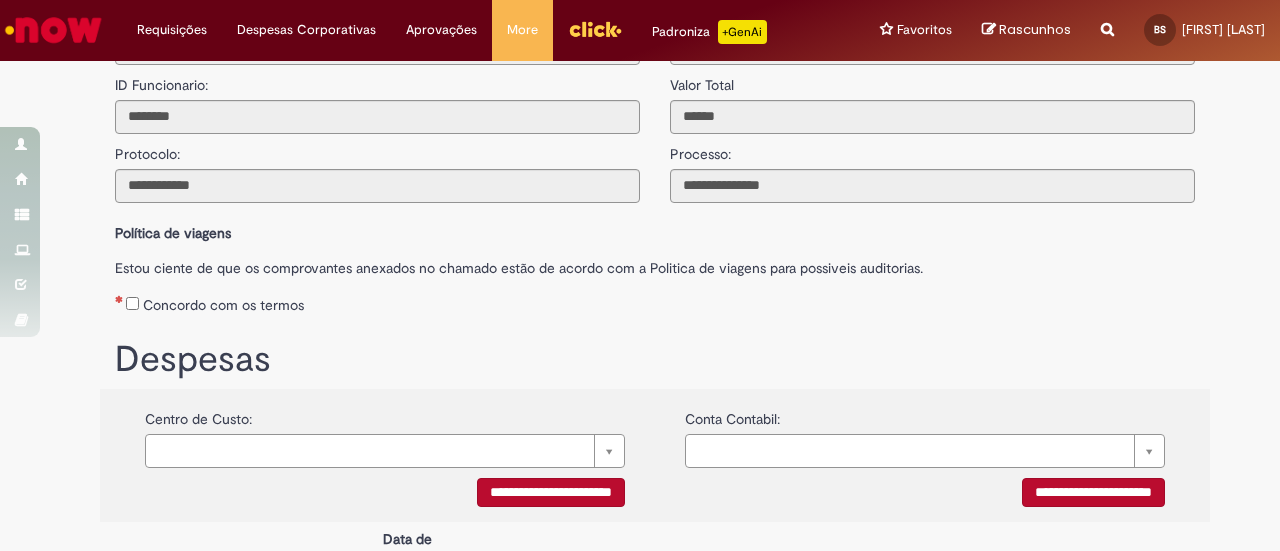scroll, scrollTop: 50, scrollLeft: 0, axis: vertical 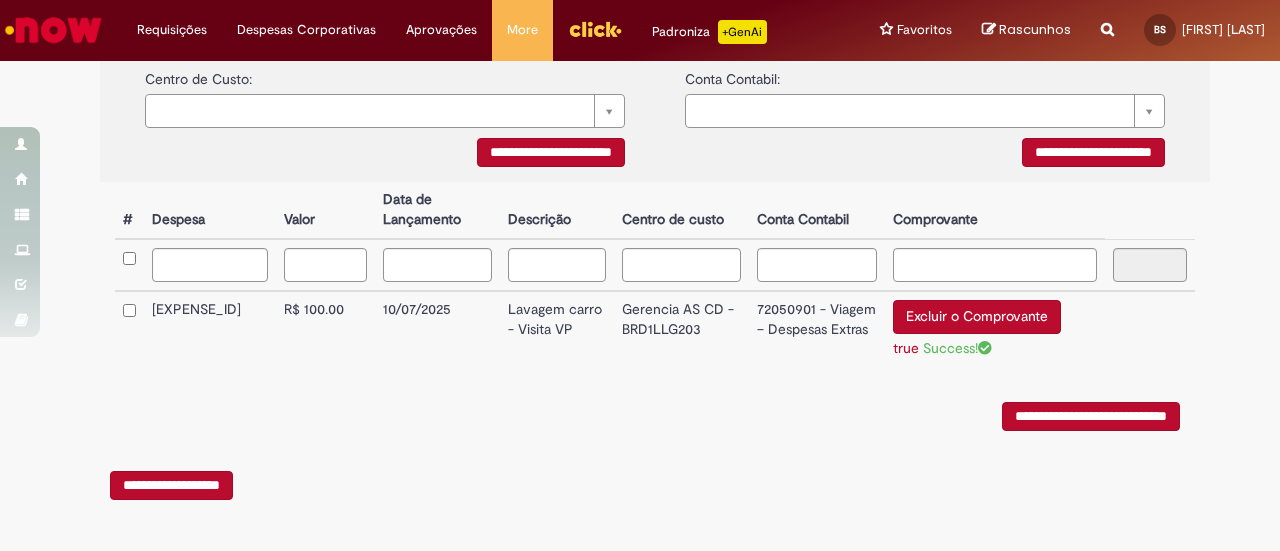 click on "**********" at bounding box center [1091, 416] 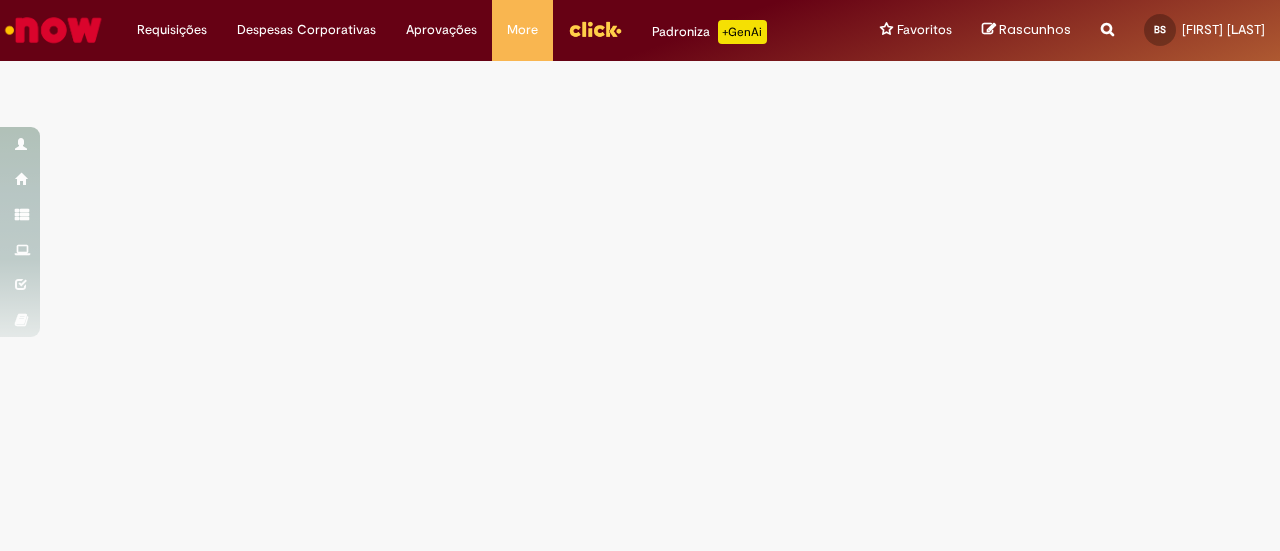 scroll, scrollTop: 0, scrollLeft: 0, axis: both 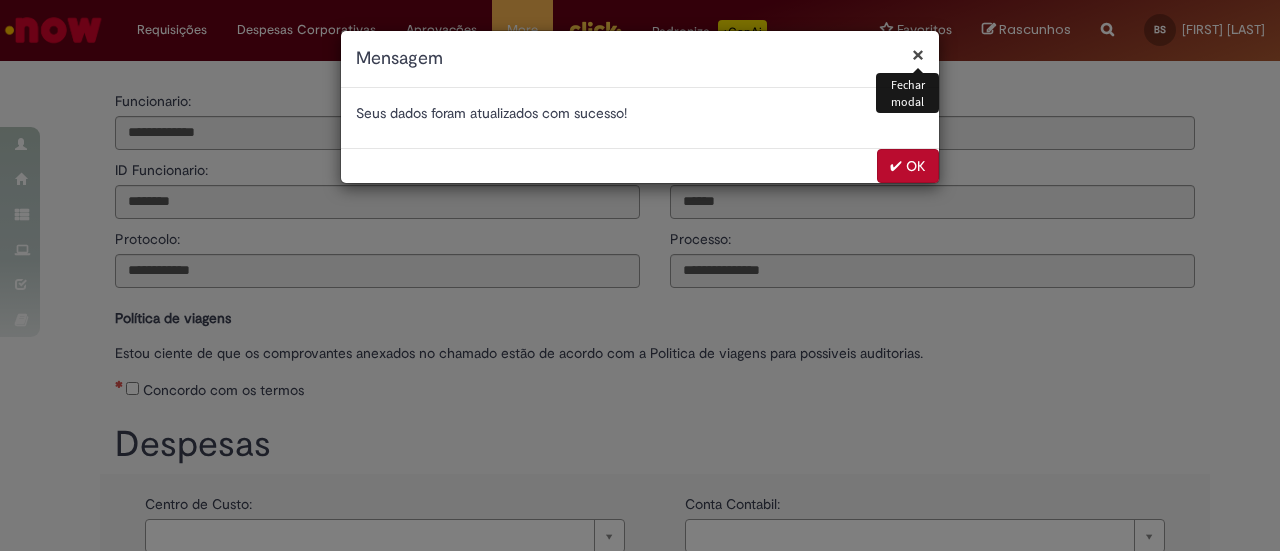 click on "✔ OK" at bounding box center [908, 166] 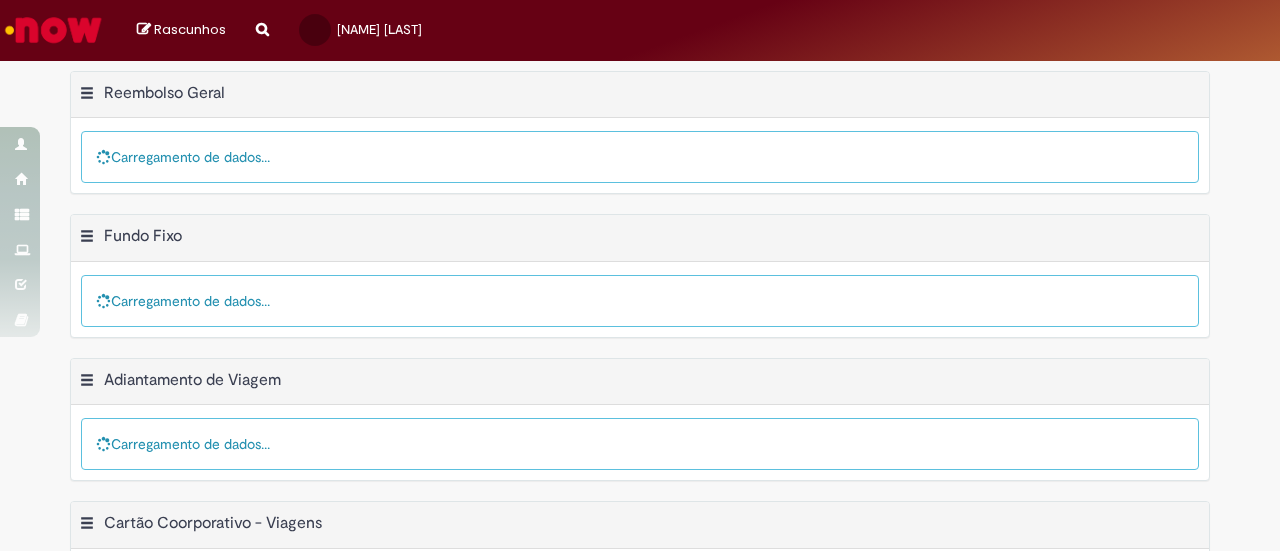 scroll, scrollTop: 0, scrollLeft: 0, axis: both 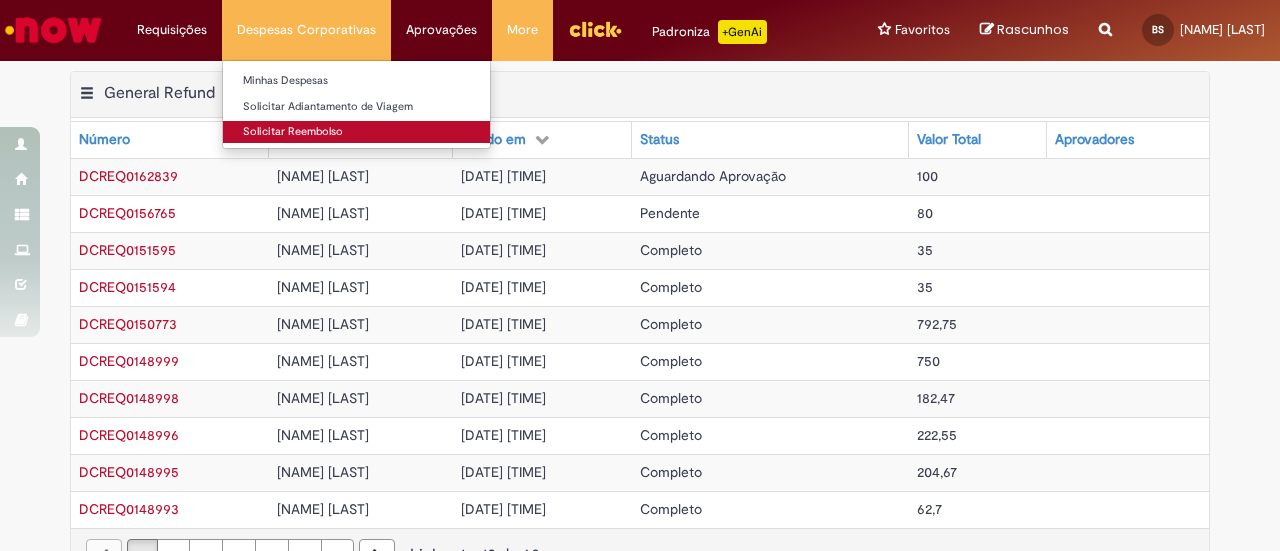 click on "Solicitar Reembolso" at bounding box center (356, 132) 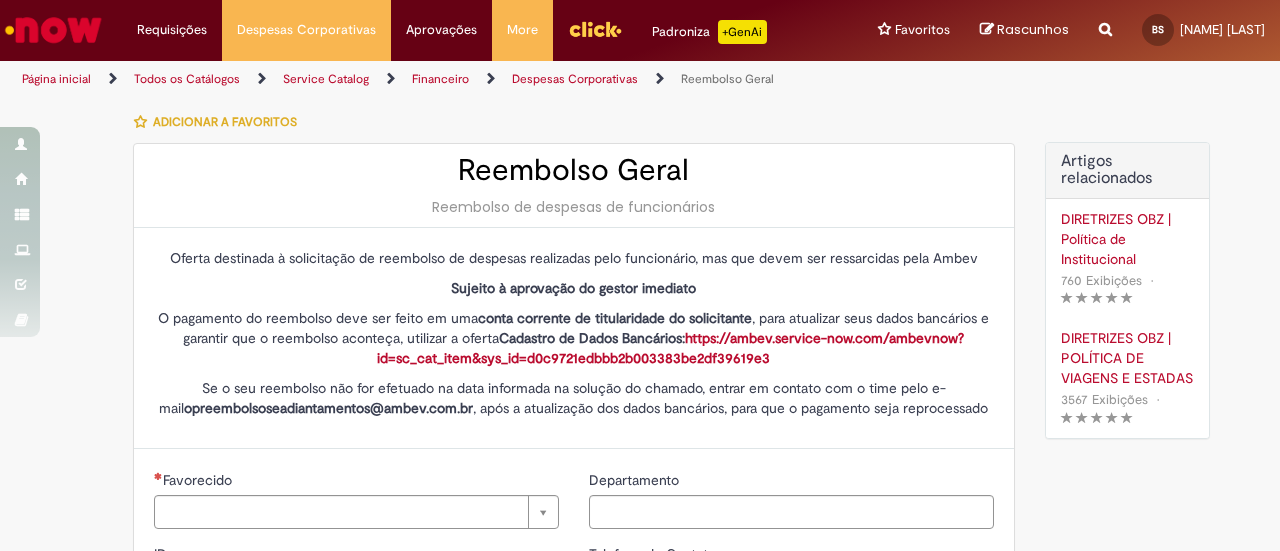 type on "********" 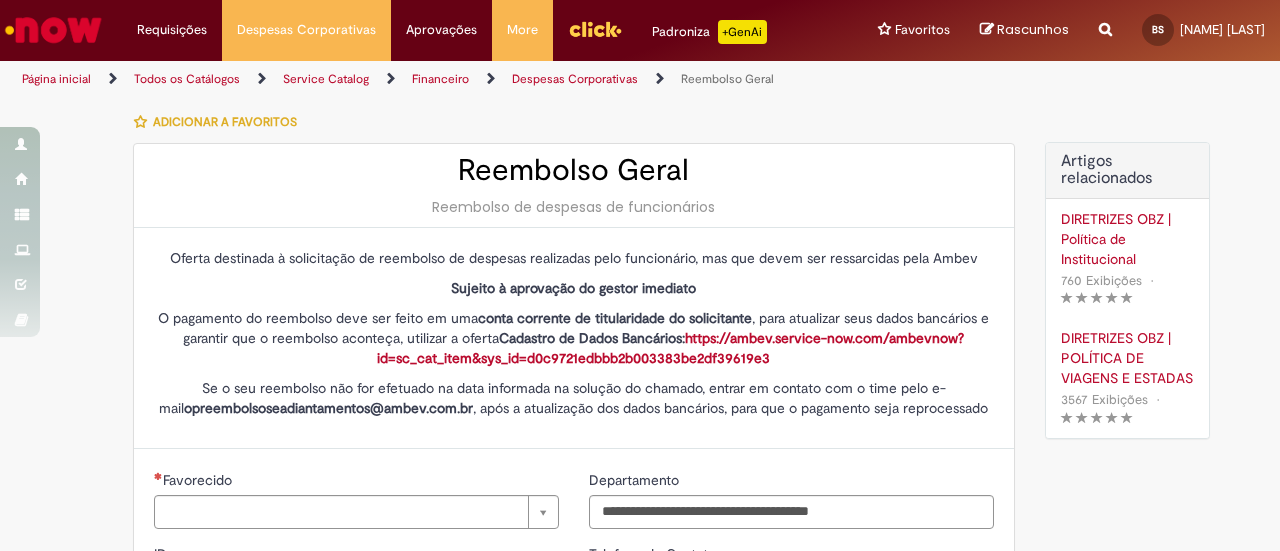 type on "**********" 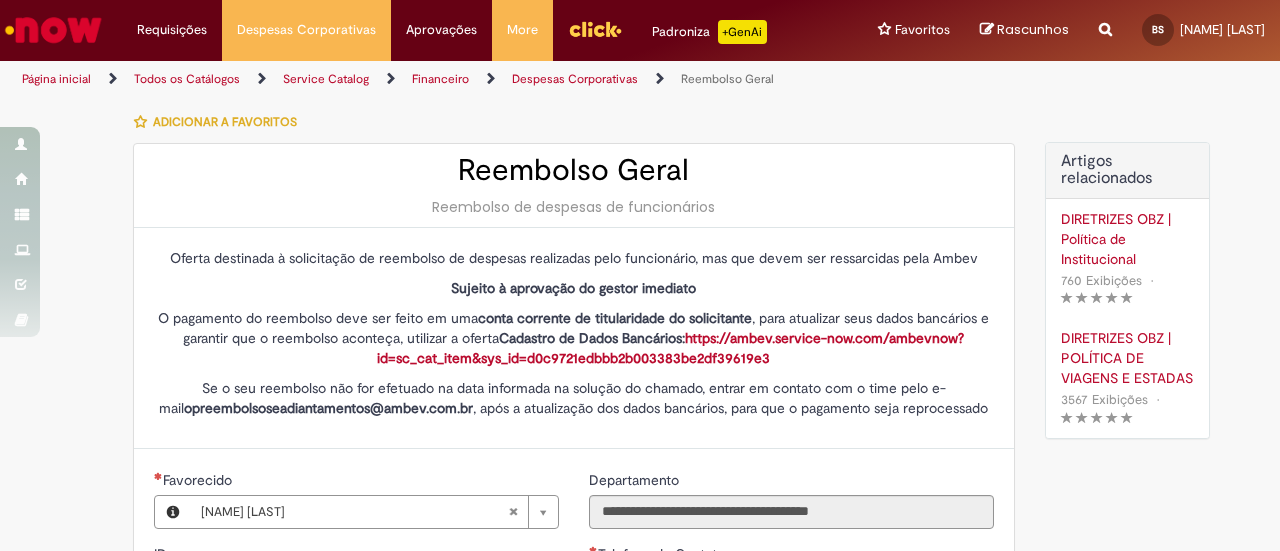 type on "**********" 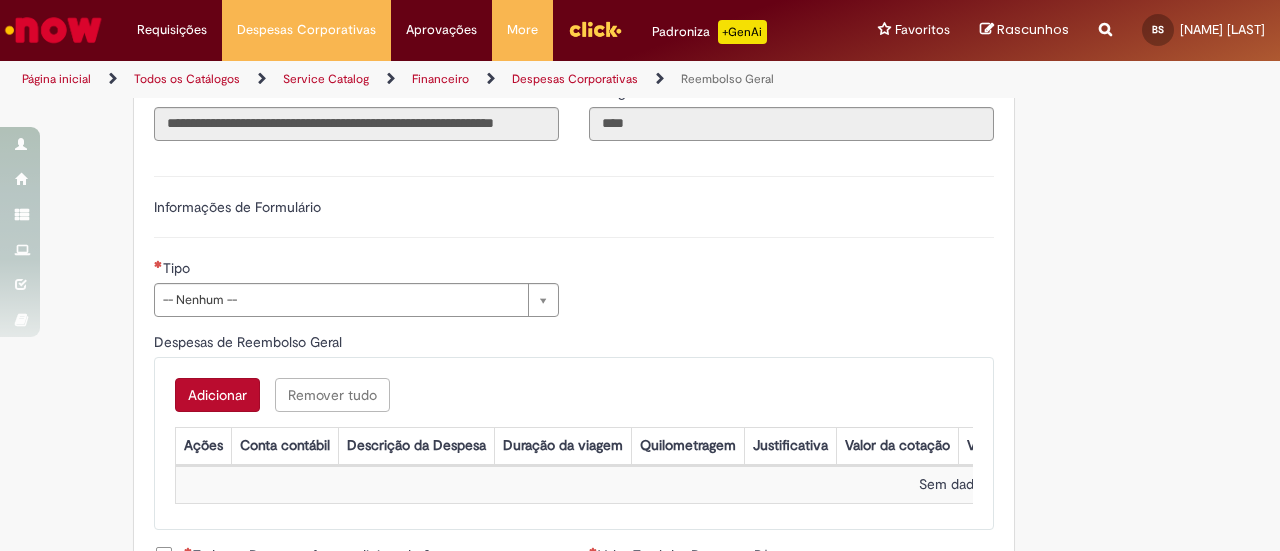 scroll, scrollTop: 627, scrollLeft: 0, axis: vertical 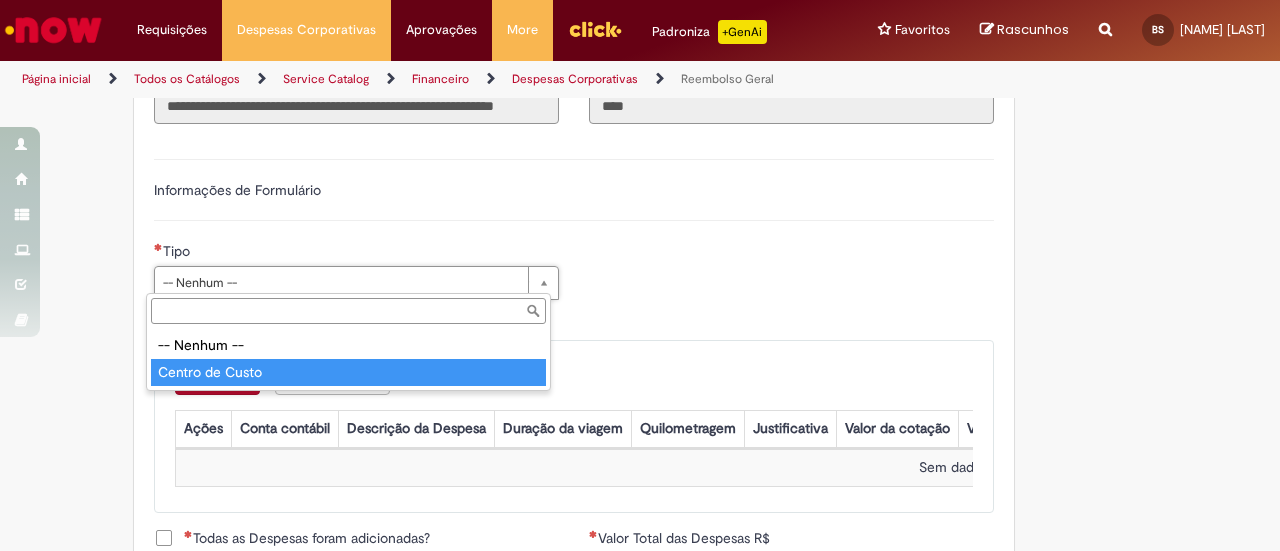 type on "**********" 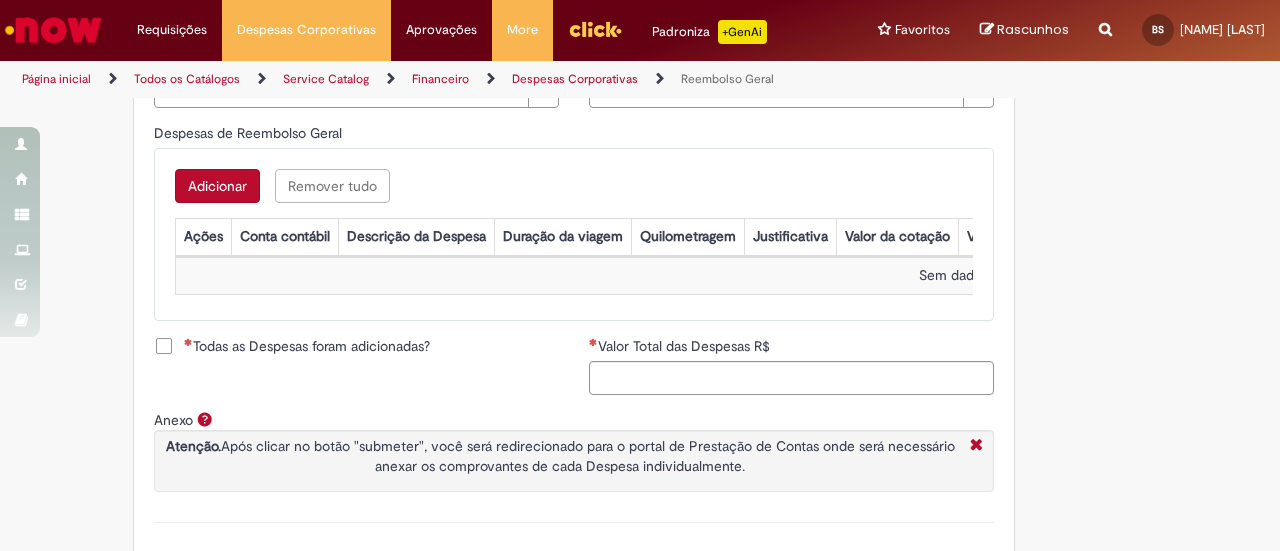 scroll, scrollTop: 822, scrollLeft: 0, axis: vertical 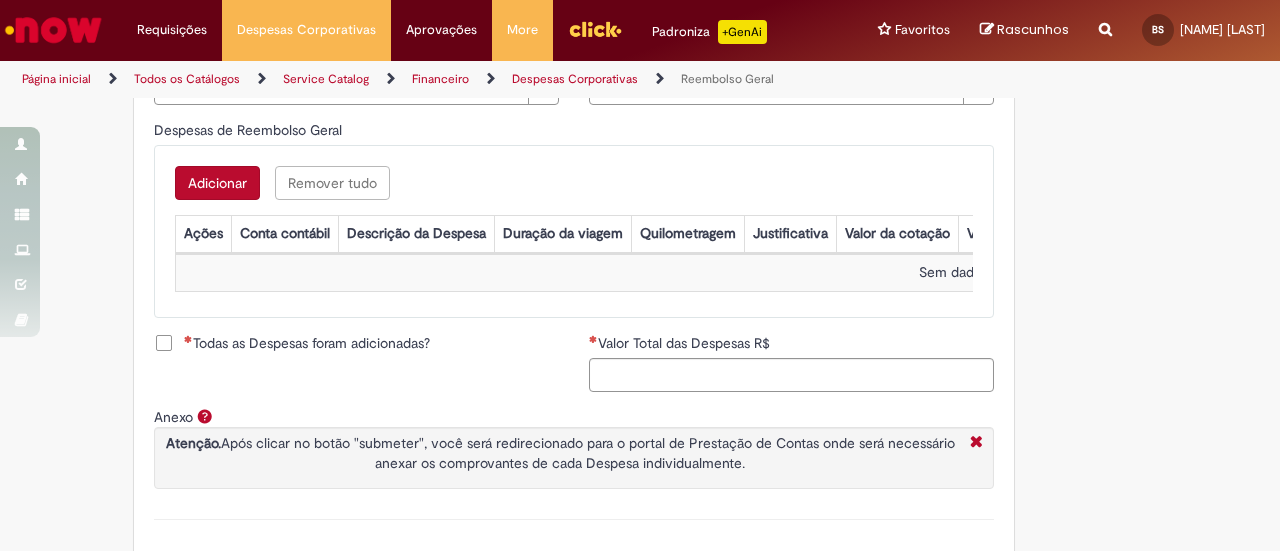 click on "Todas as Despesas foram adicionadas?" at bounding box center (307, 343) 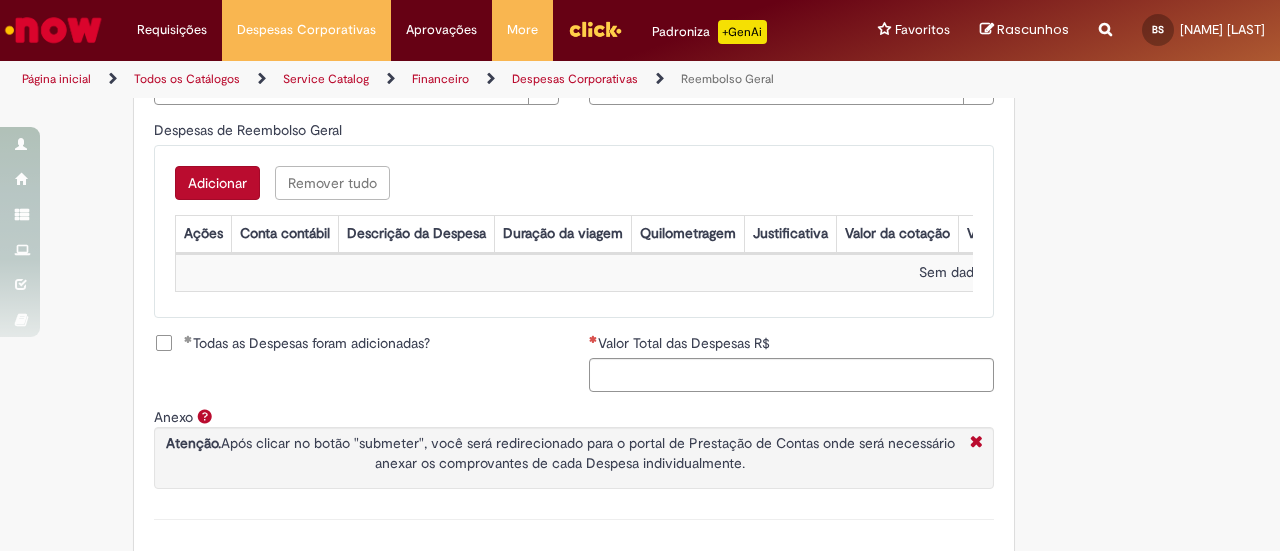 click on "Adicionar" at bounding box center [217, 183] 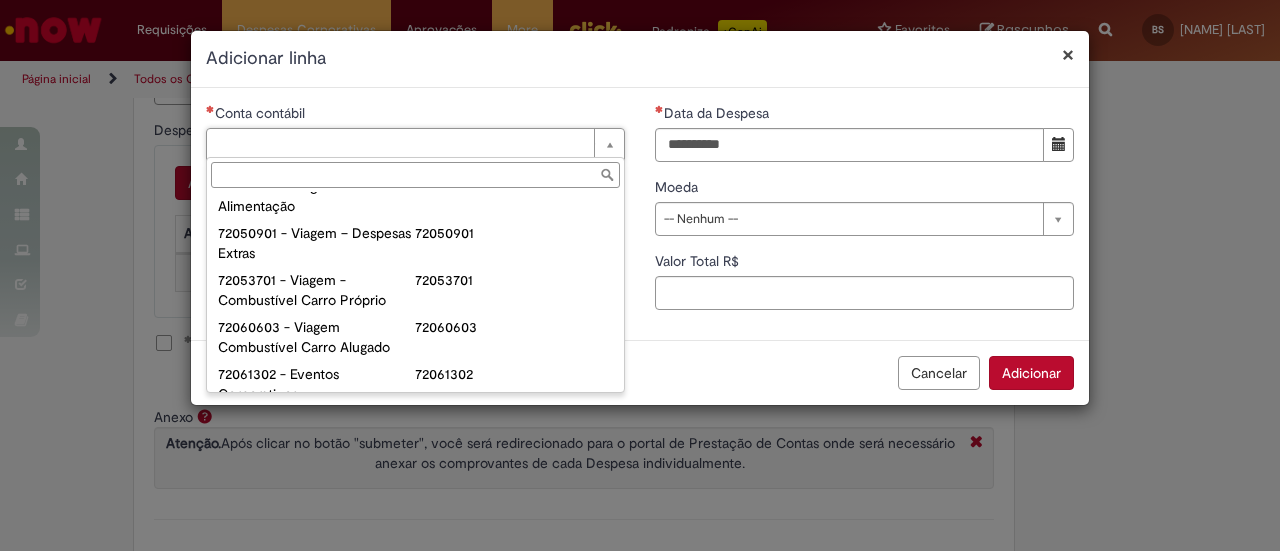 scroll, scrollTop: 1294, scrollLeft: 0, axis: vertical 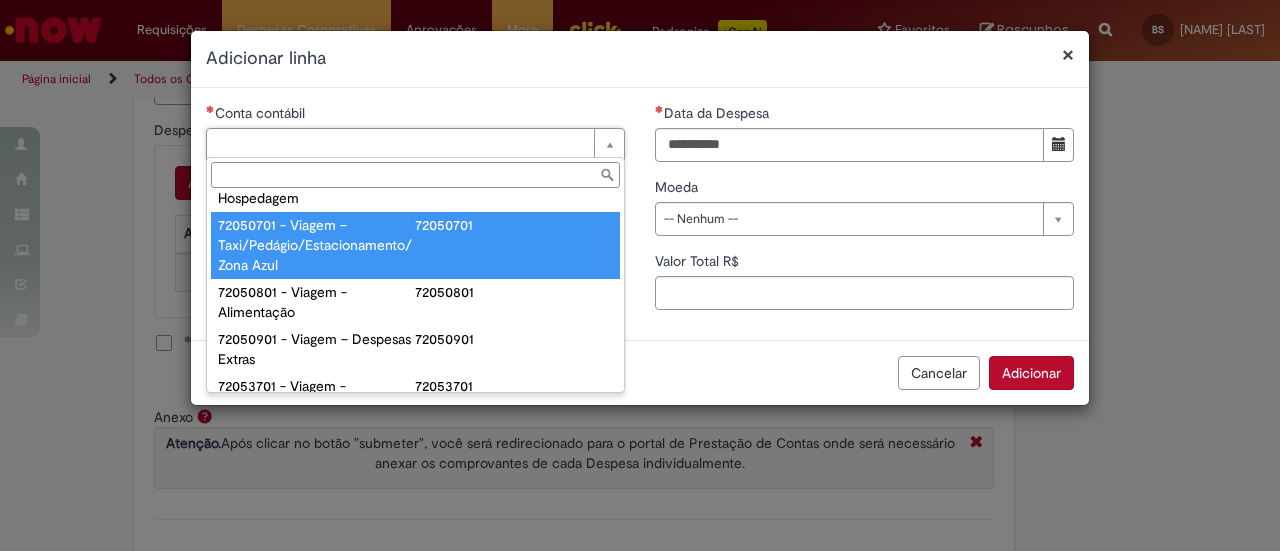 type on "**********" 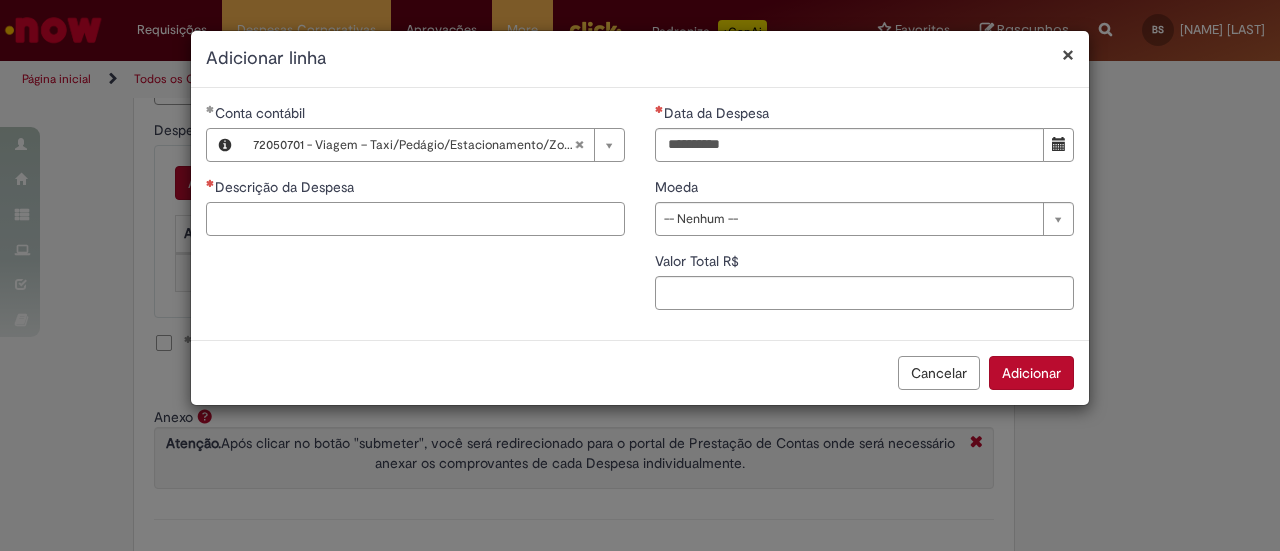 click on "Descrição da Despesa" at bounding box center [415, 219] 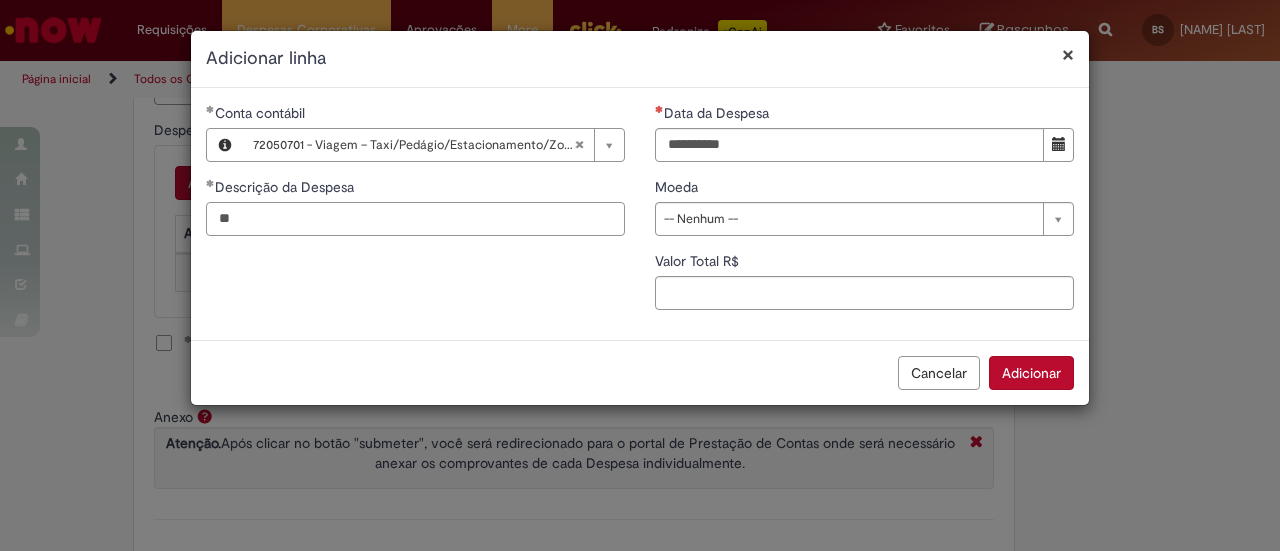 type on "*" 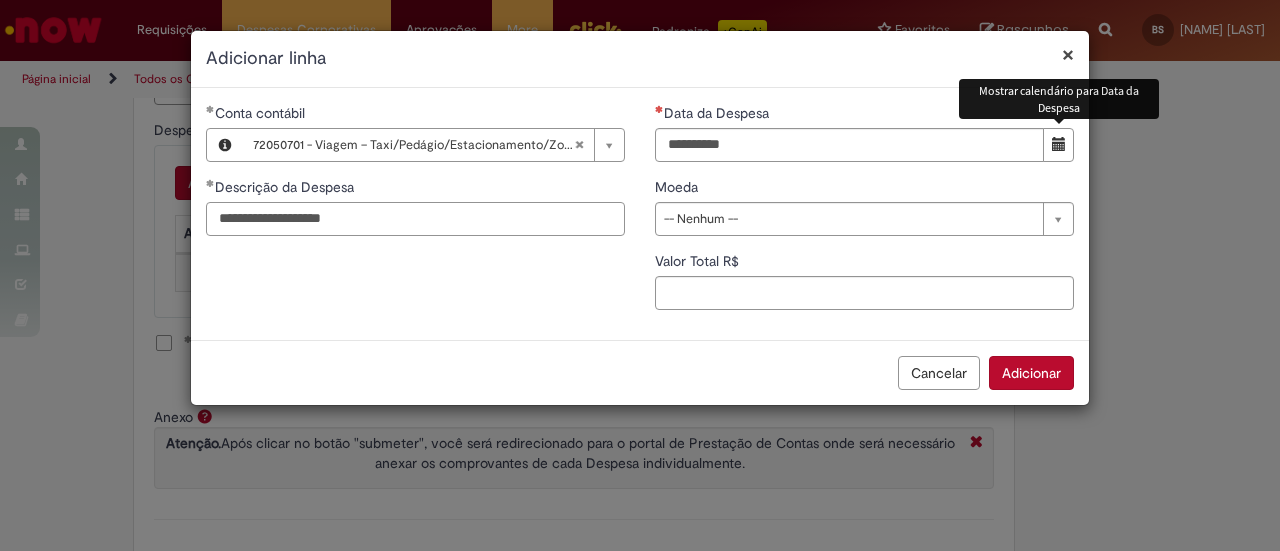 type on "**********" 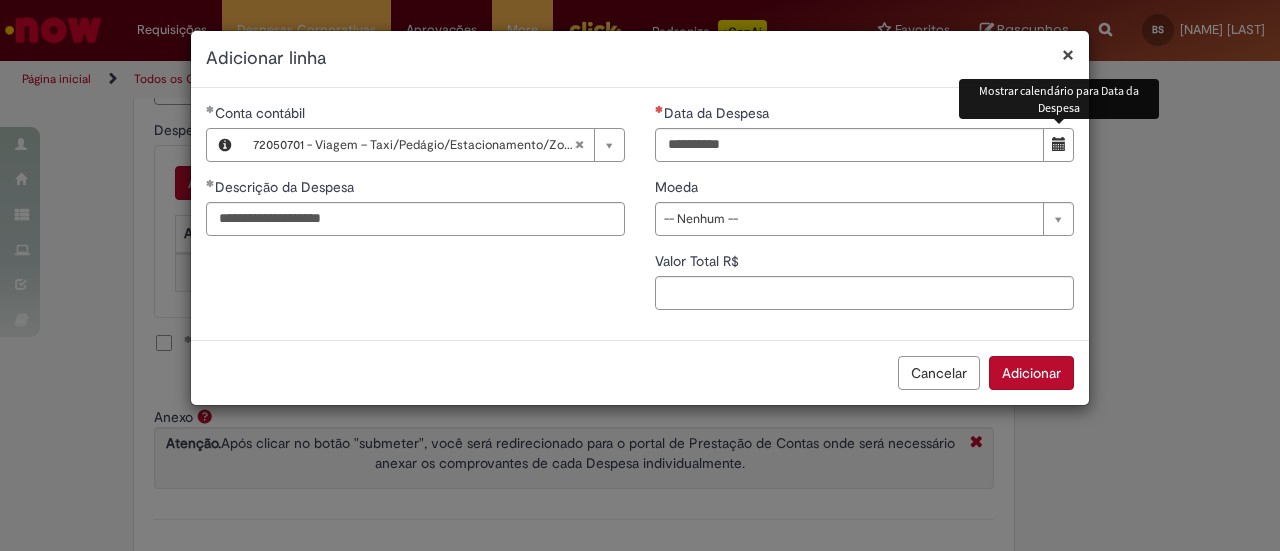 click at bounding box center [1059, 144] 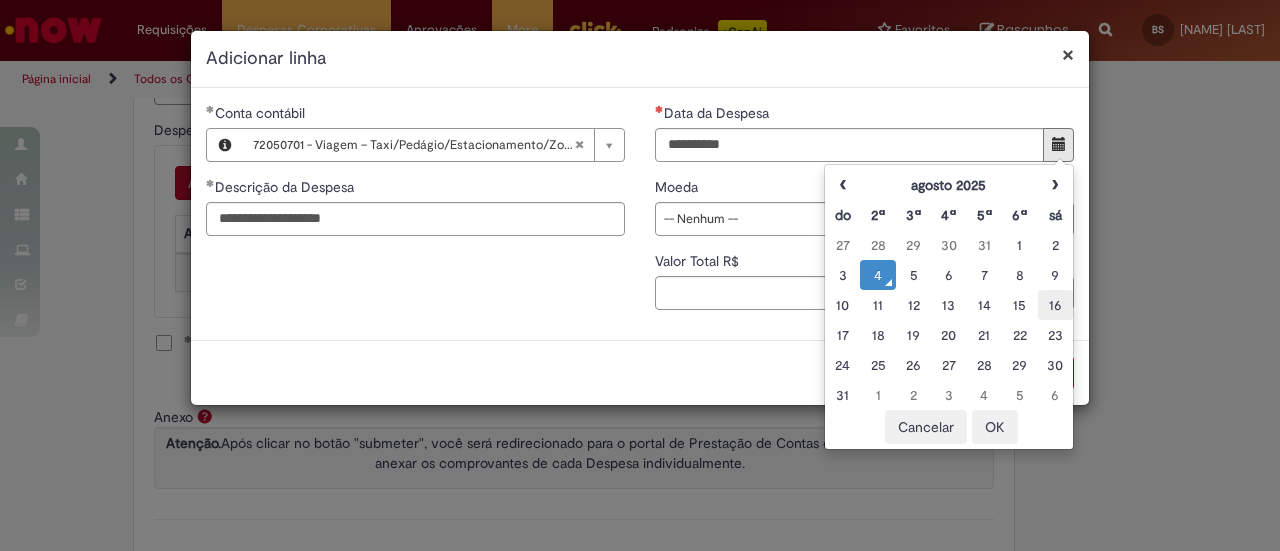 click on "16" at bounding box center (1055, 305) 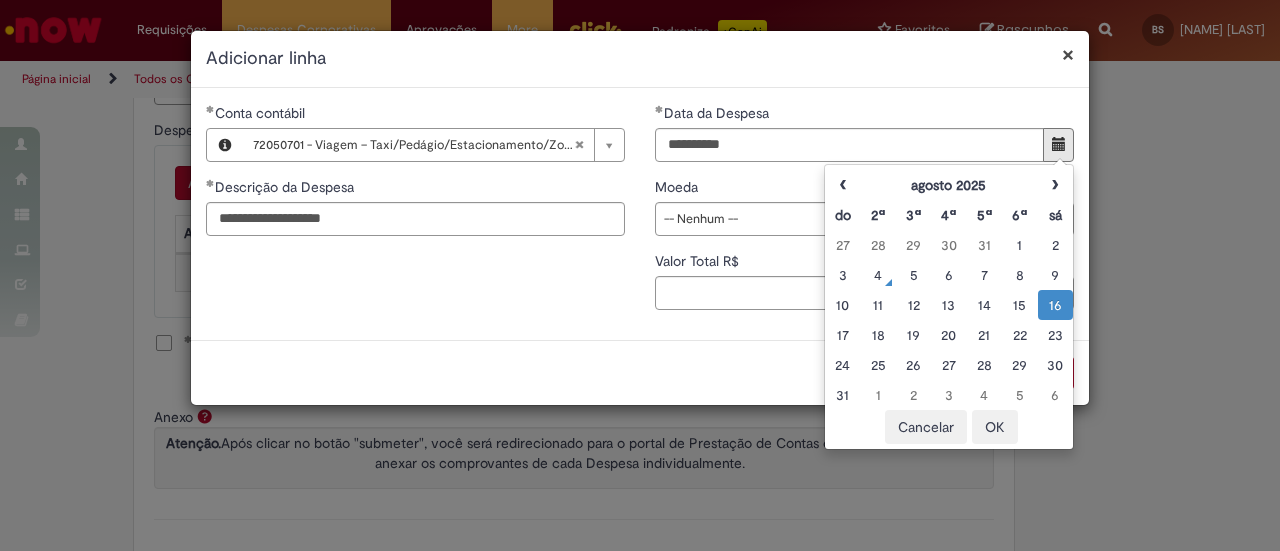 click on "16" at bounding box center (1055, 305) 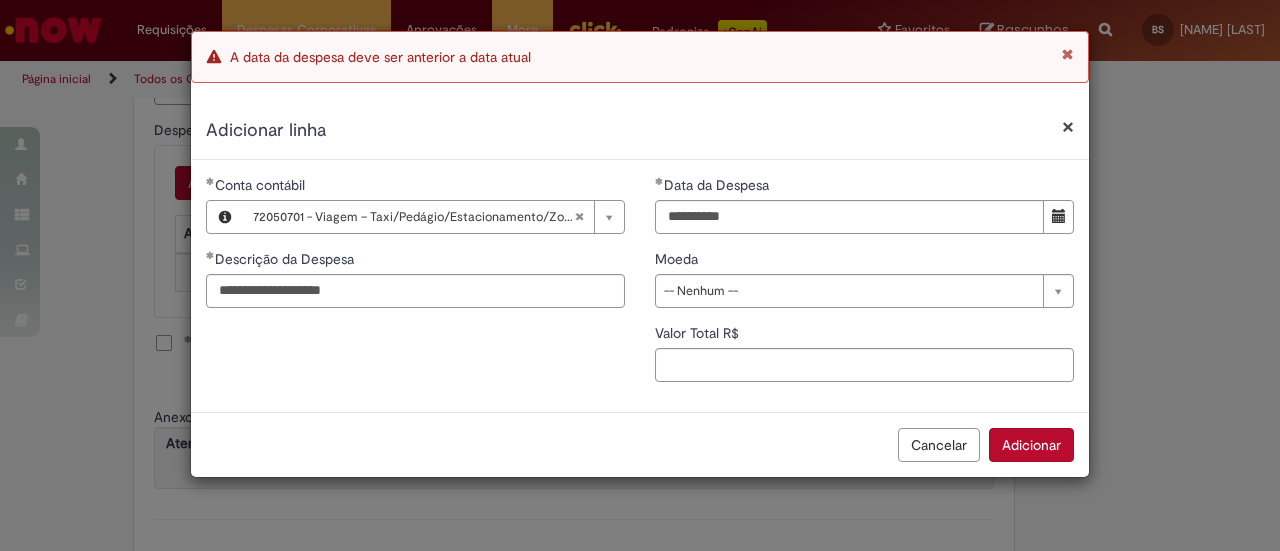 type 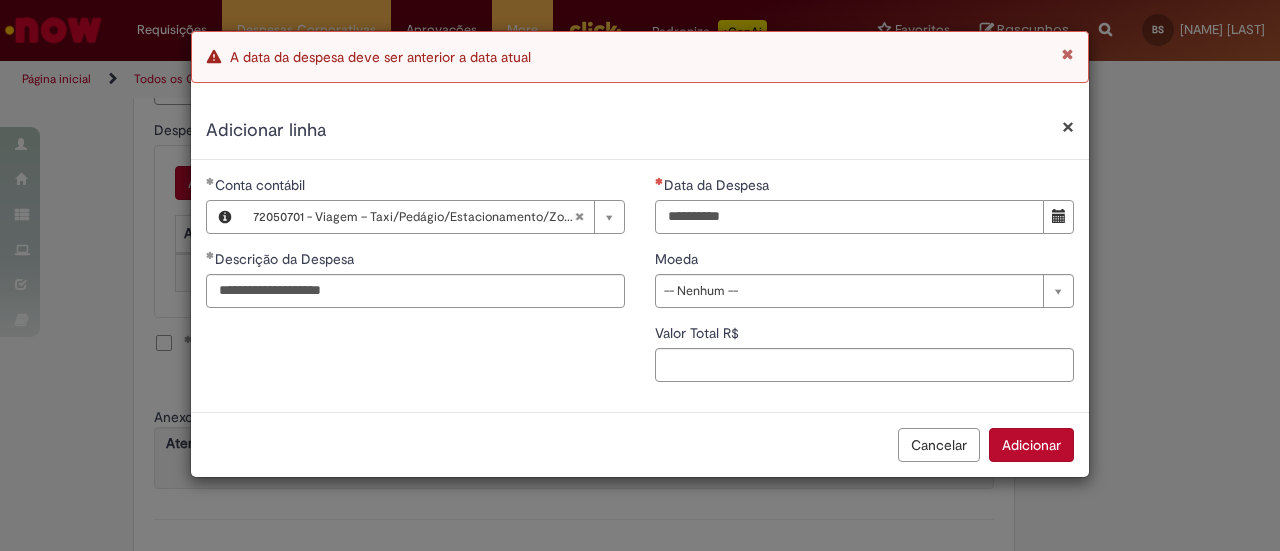 click on "Data da Despesa" at bounding box center (849, 217) 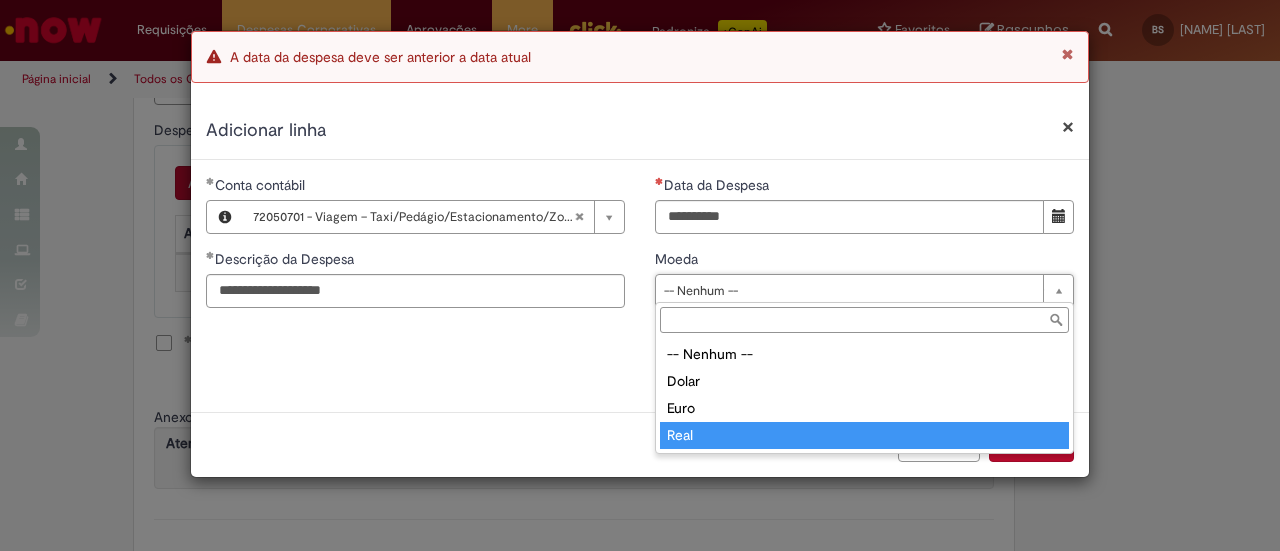 type on "****" 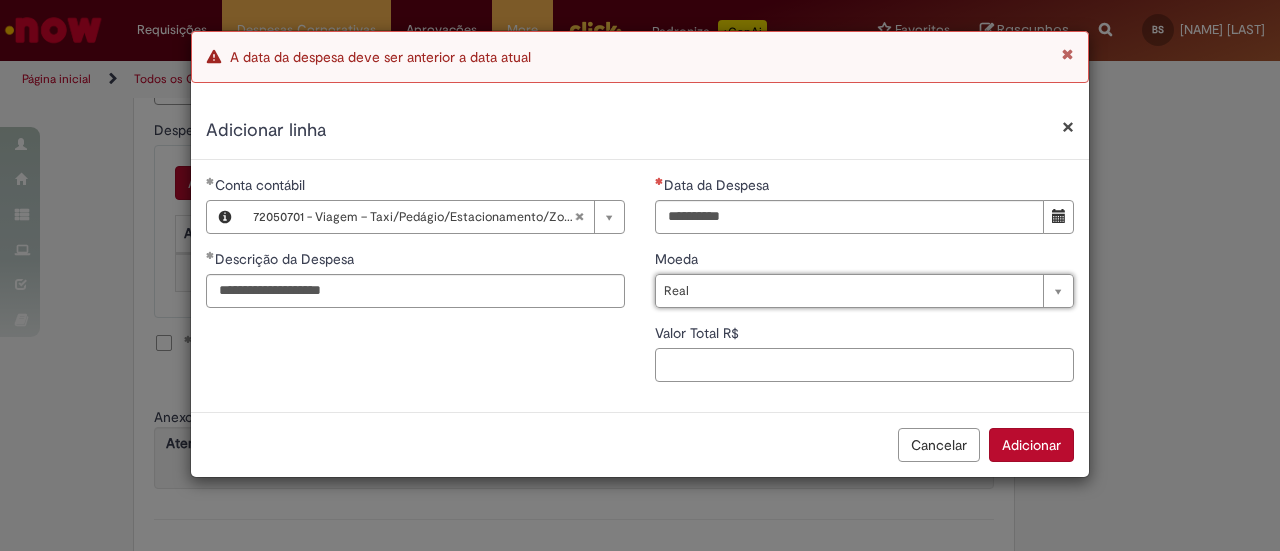 click on "Valor Total R$" at bounding box center [864, 365] 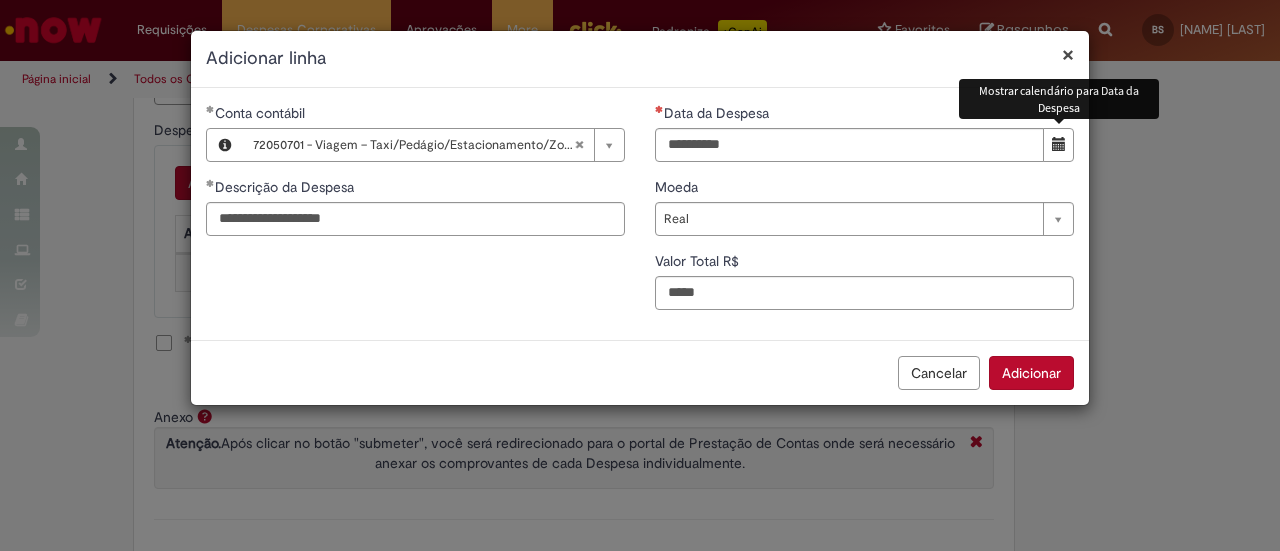 type on "**" 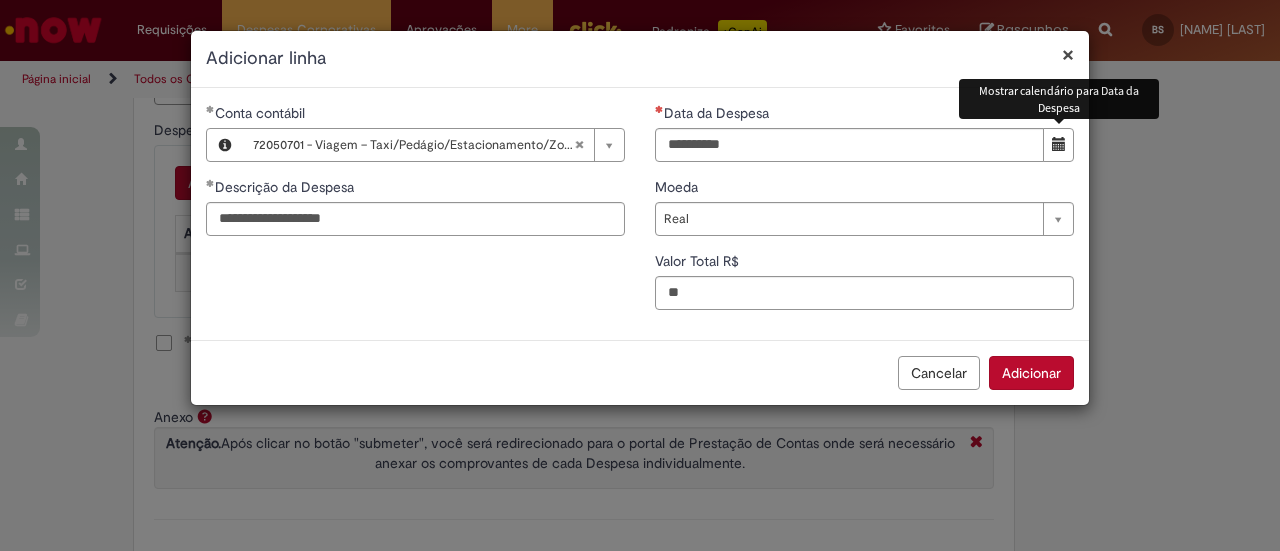 click at bounding box center (1058, 145) 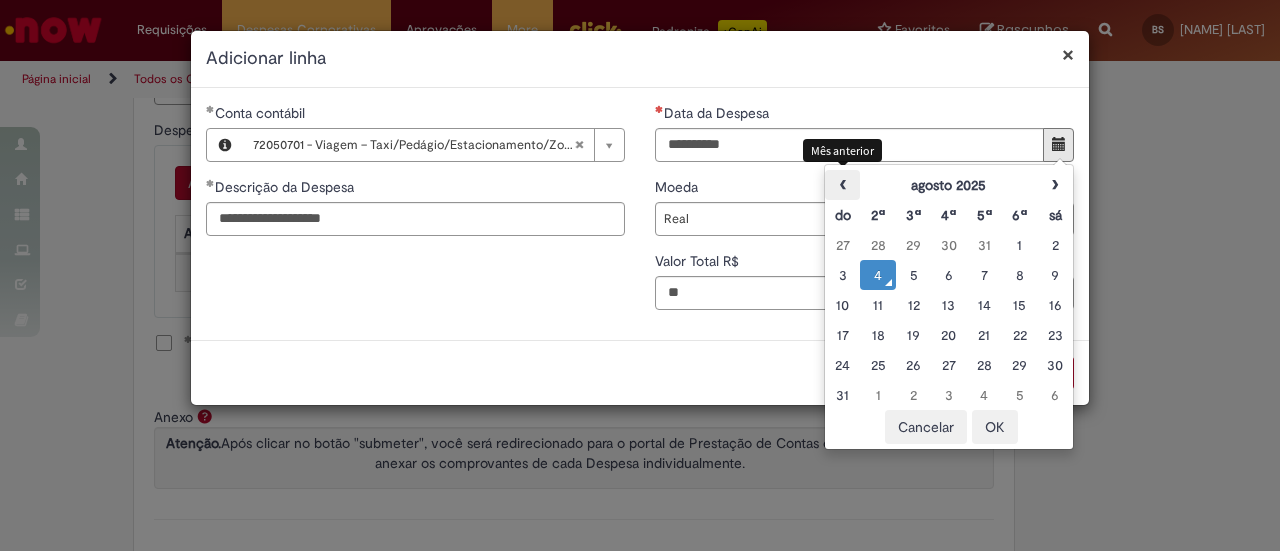 click on "‹" at bounding box center (842, 185) 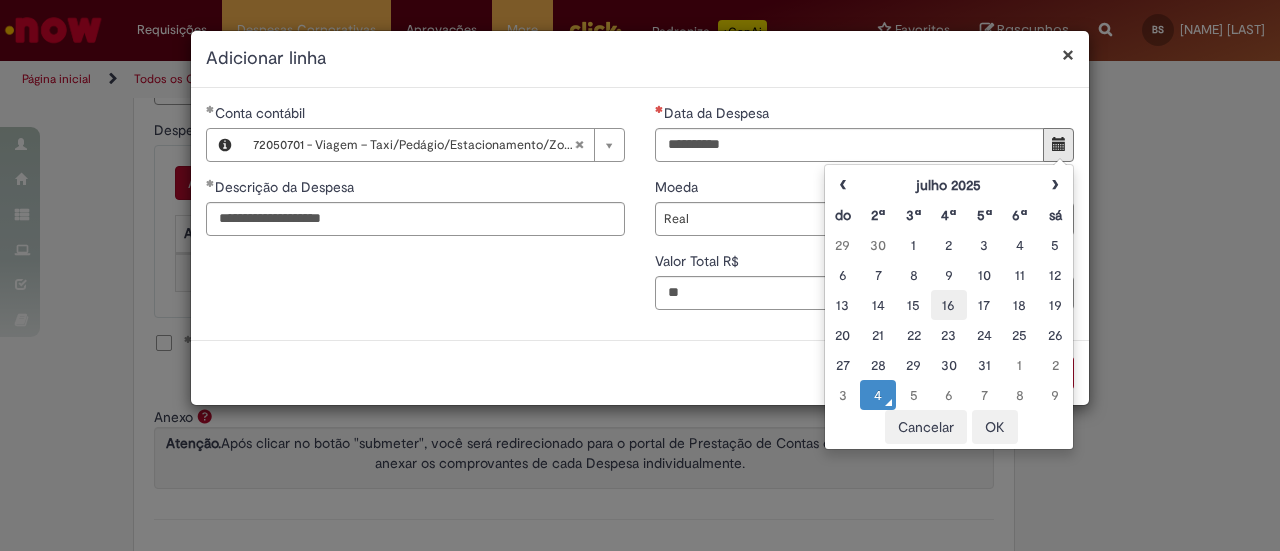 click on "16" at bounding box center [948, 305] 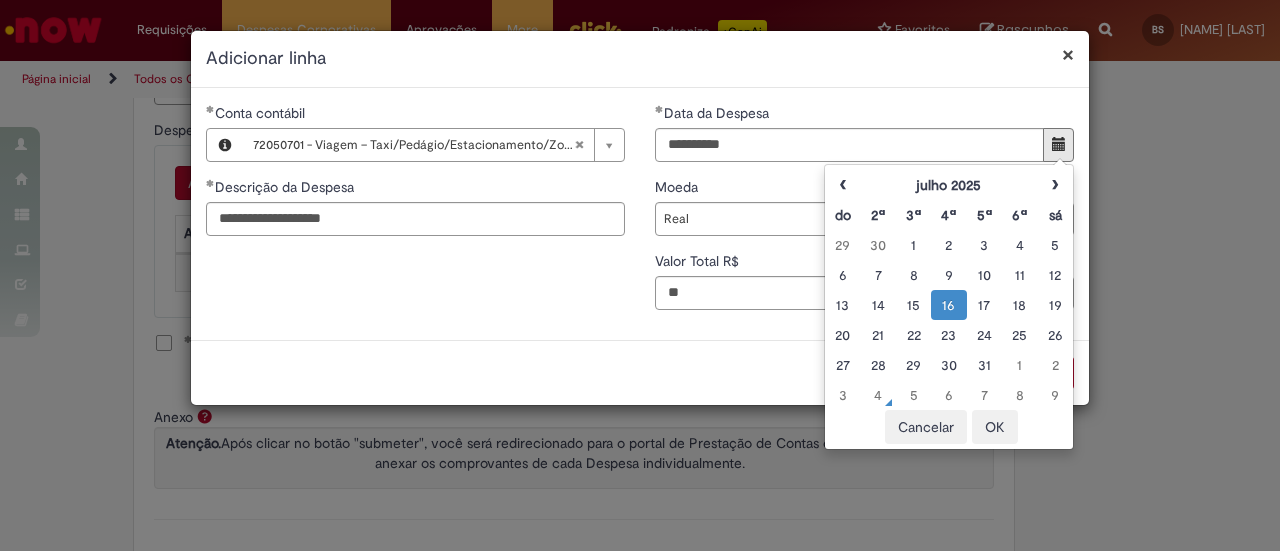 click on "OK" at bounding box center (995, 427) 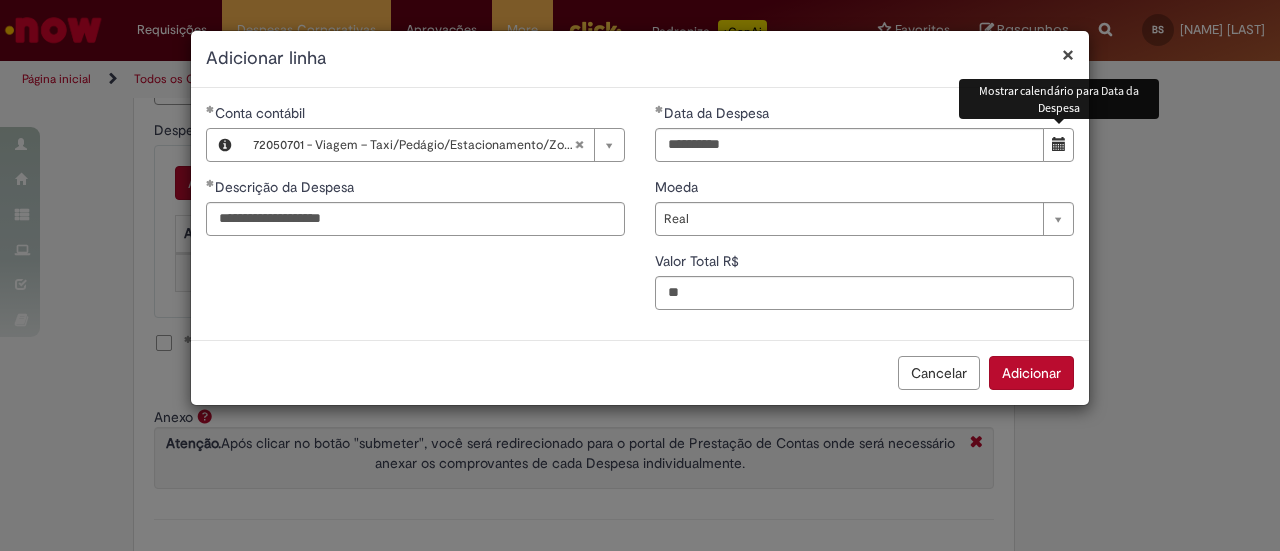 click on "Adicionar" at bounding box center [1031, 373] 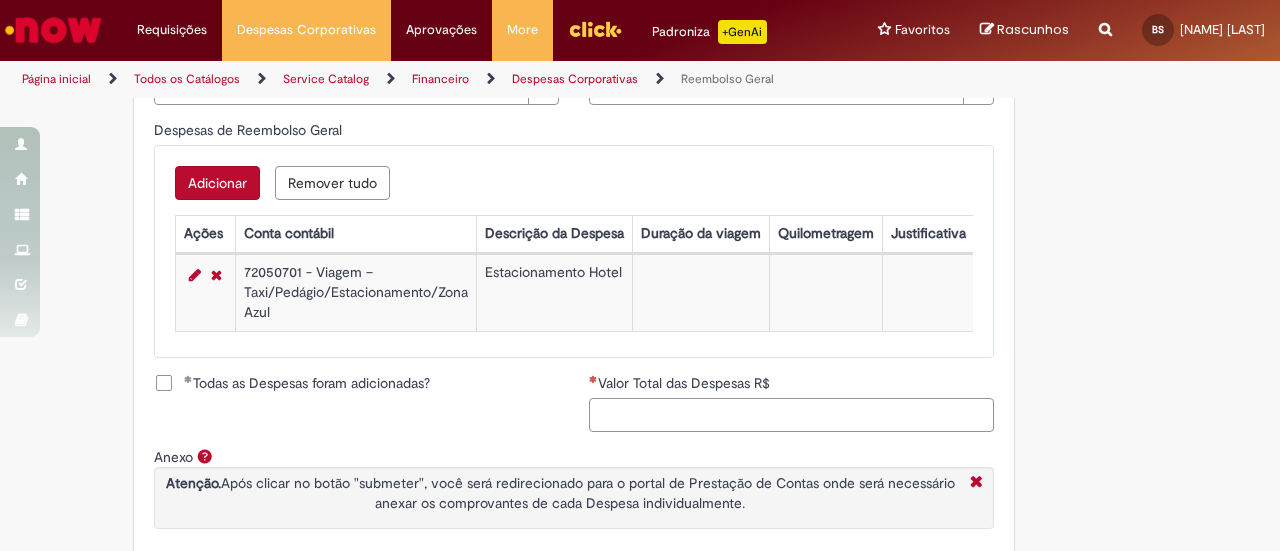 click on "Valor Total das Despesas R$" at bounding box center (791, 415) 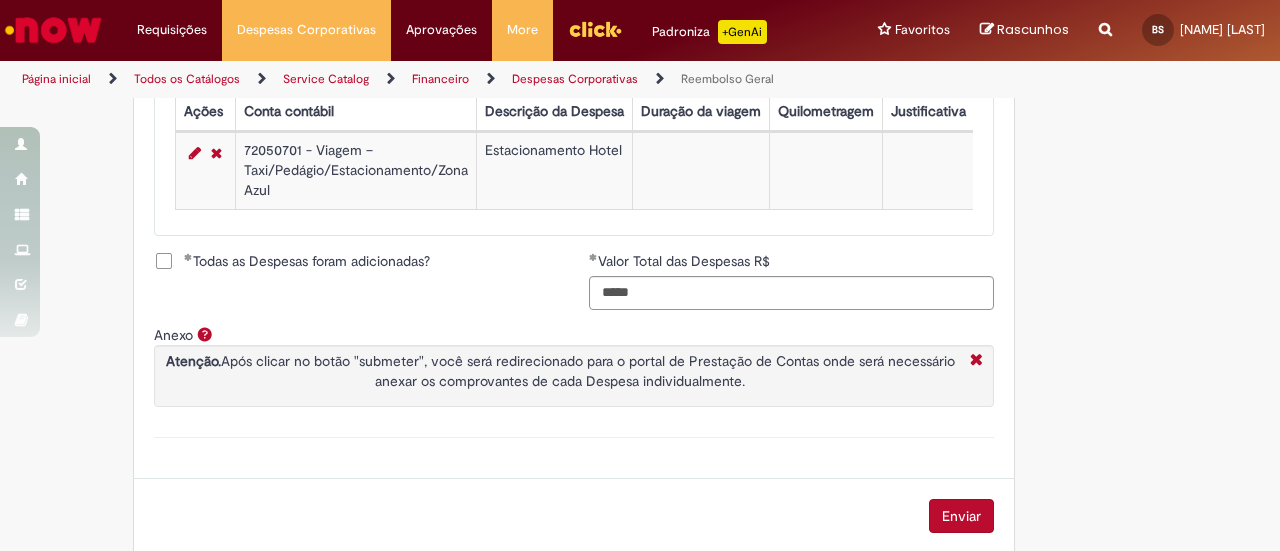 scroll, scrollTop: 946, scrollLeft: 0, axis: vertical 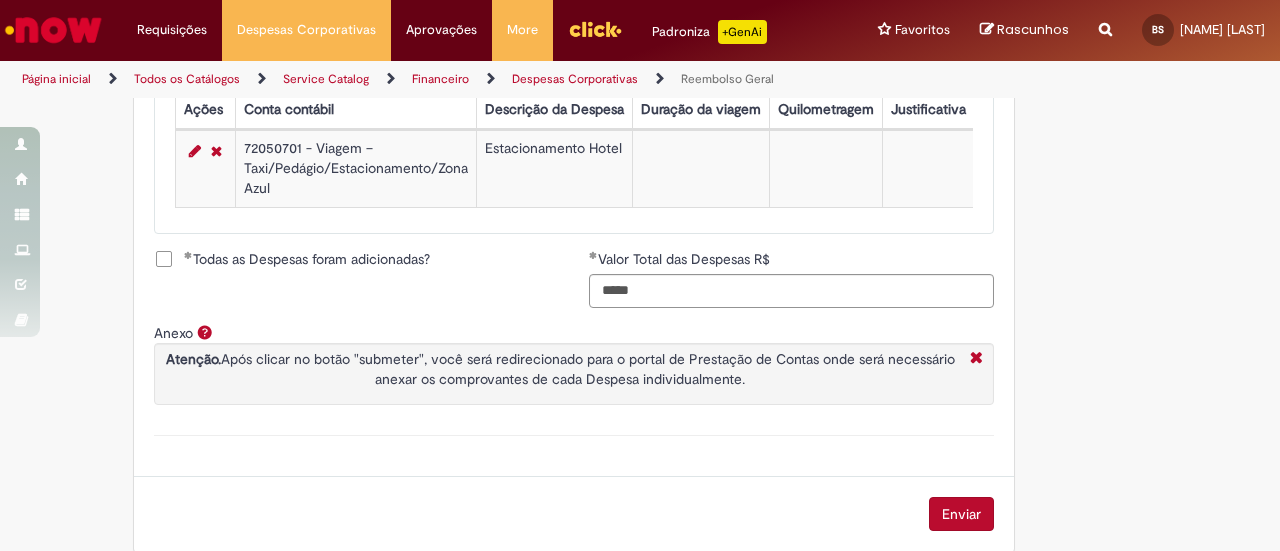 click on "Enviar" at bounding box center [961, 514] 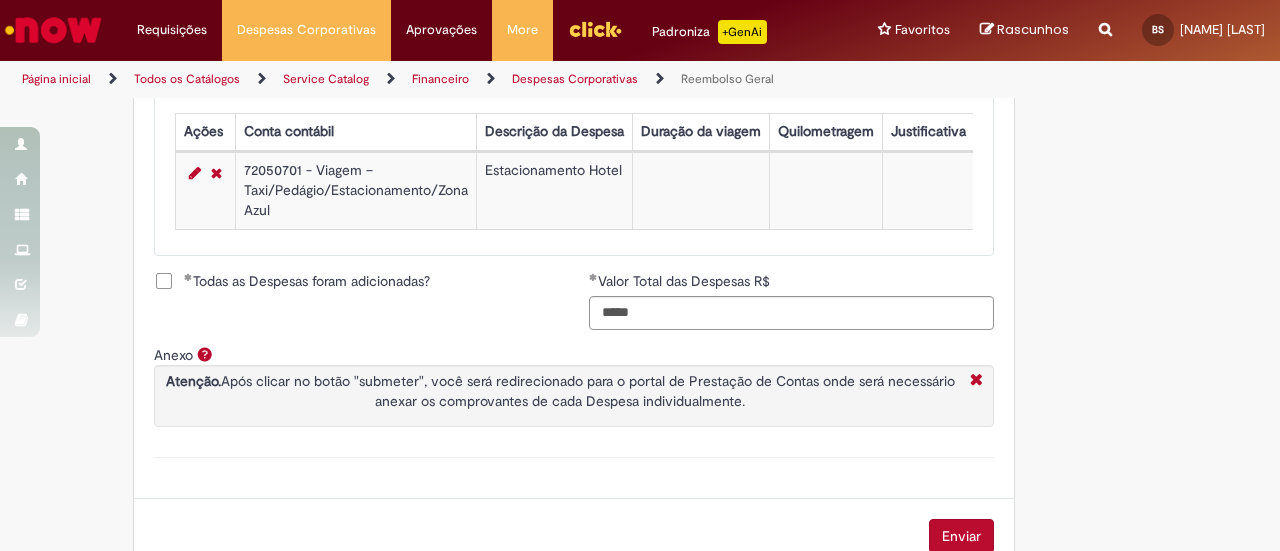 scroll, scrollTop: 926, scrollLeft: 0, axis: vertical 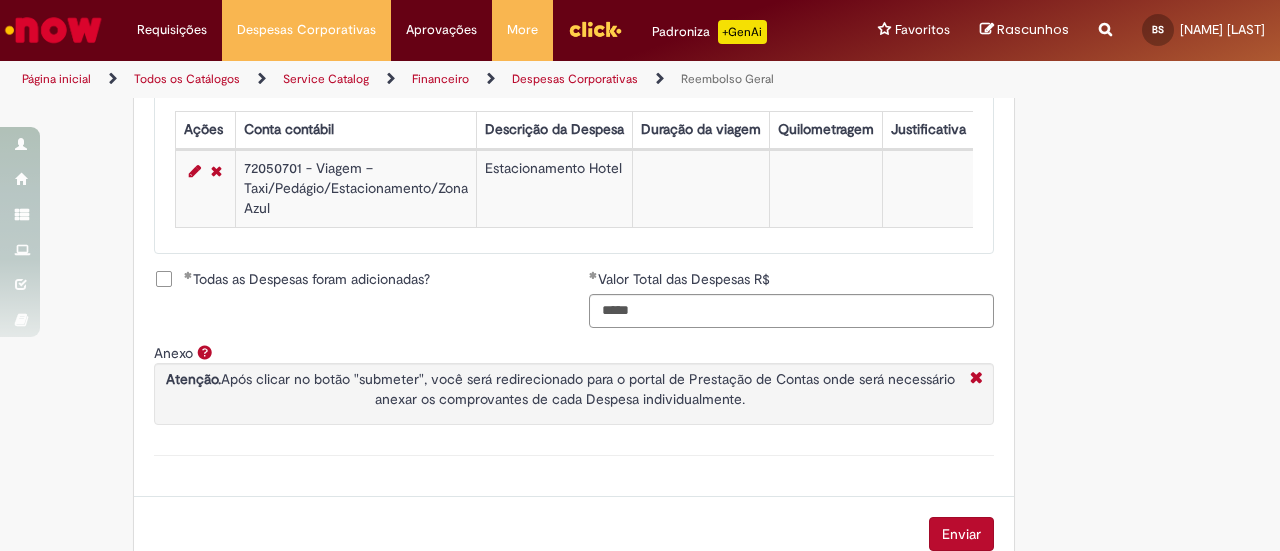 click on "Enviar" at bounding box center (961, 534) 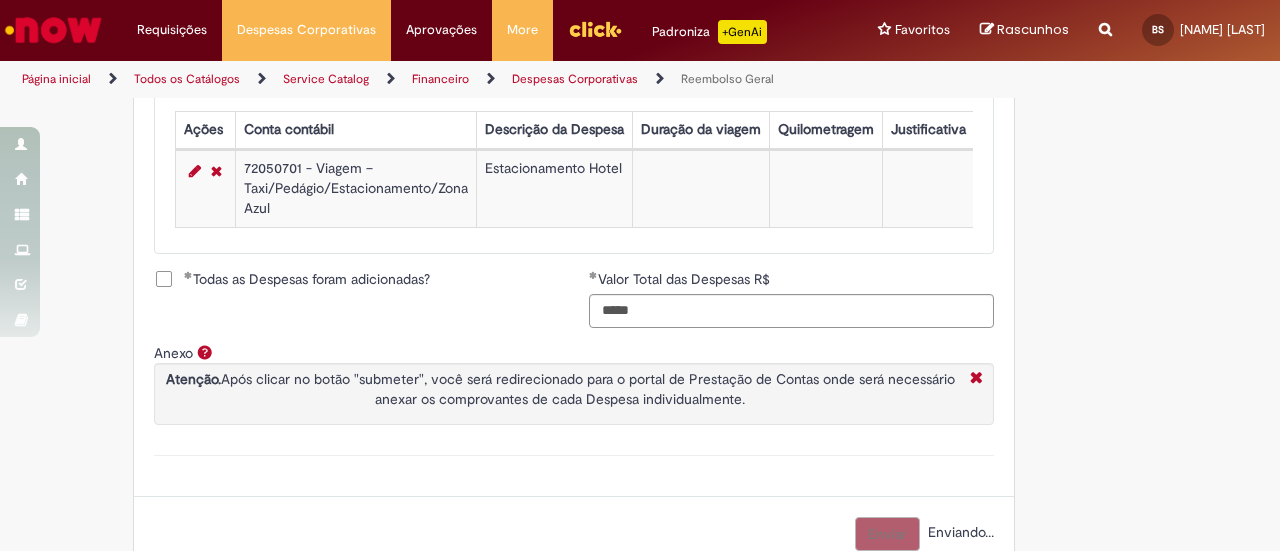 scroll, scrollTop: 934, scrollLeft: 0, axis: vertical 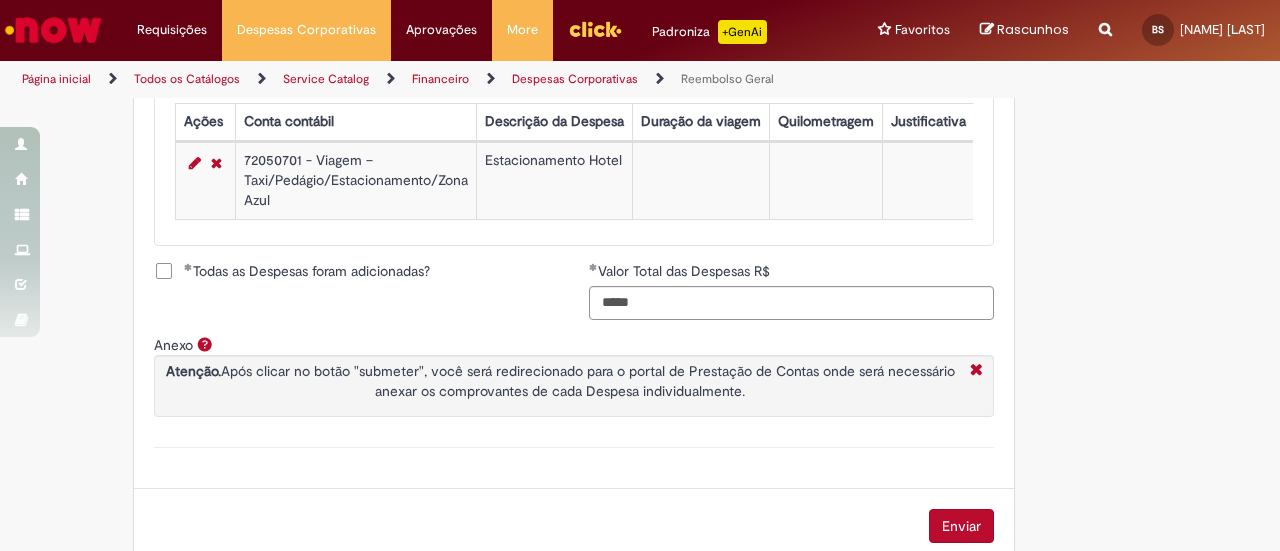 click on "Todas as Despesas foram adicionadas?" at bounding box center [307, 271] 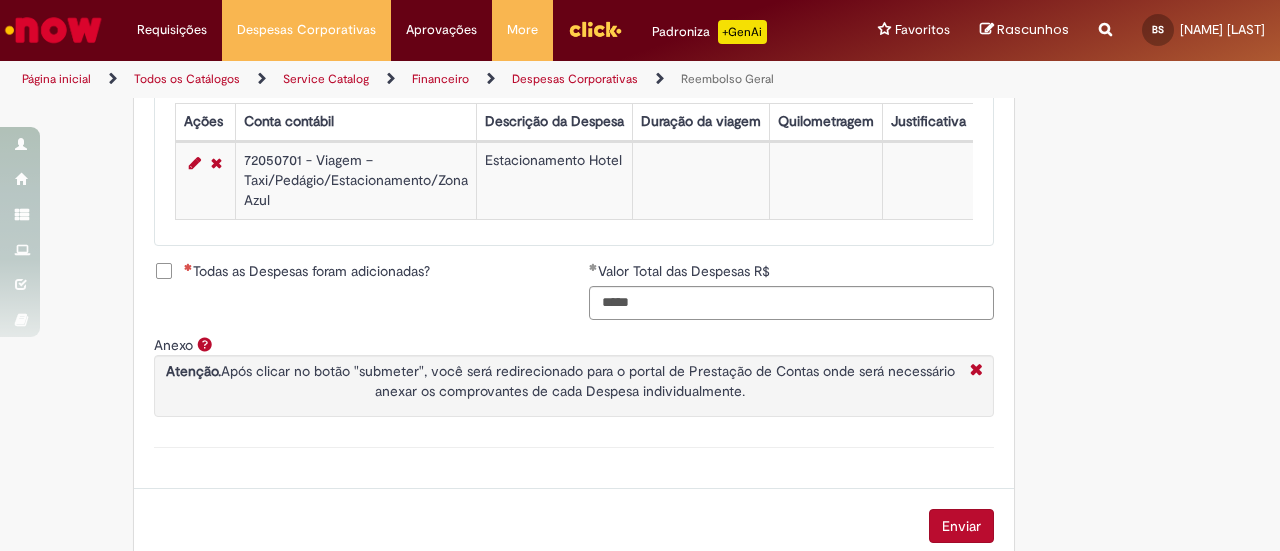click on "Todas as Despesas foram adicionadas?" at bounding box center (307, 271) 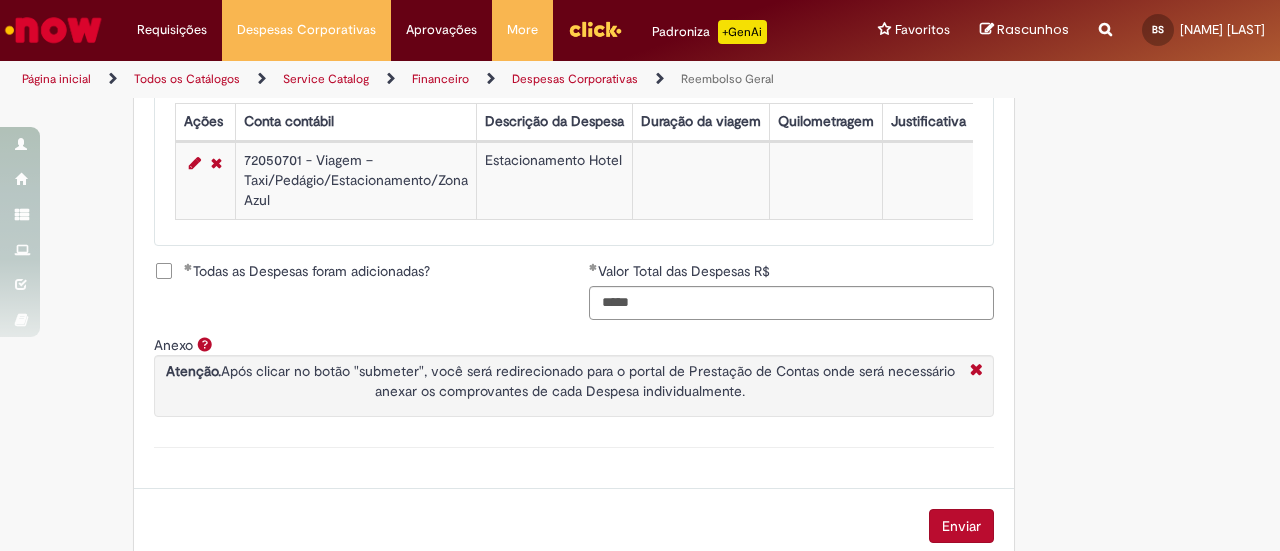 click on "Enviar" at bounding box center [961, 526] 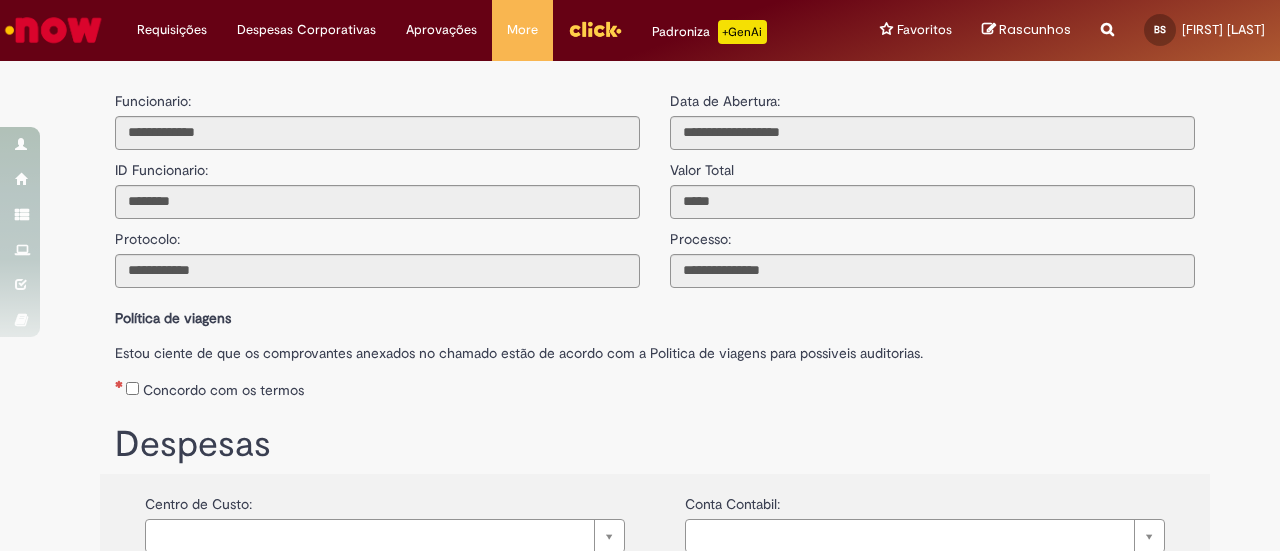 scroll, scrollTop: 0, scrollLeft: 0, axis: both 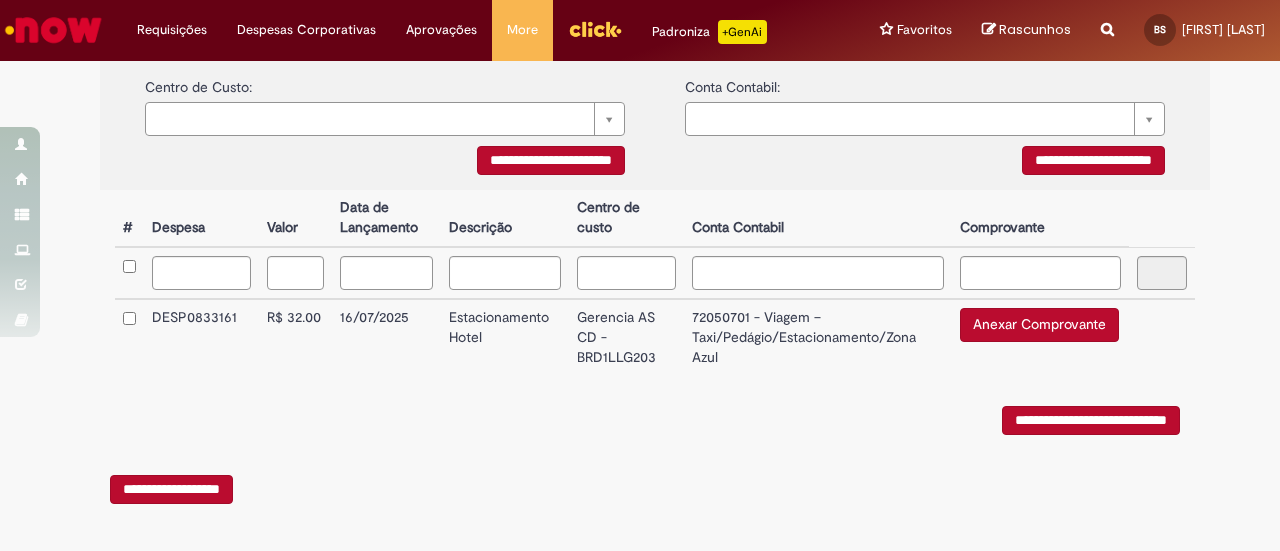click on "Anexar Comprovante" at bounding box center [1039, 325] 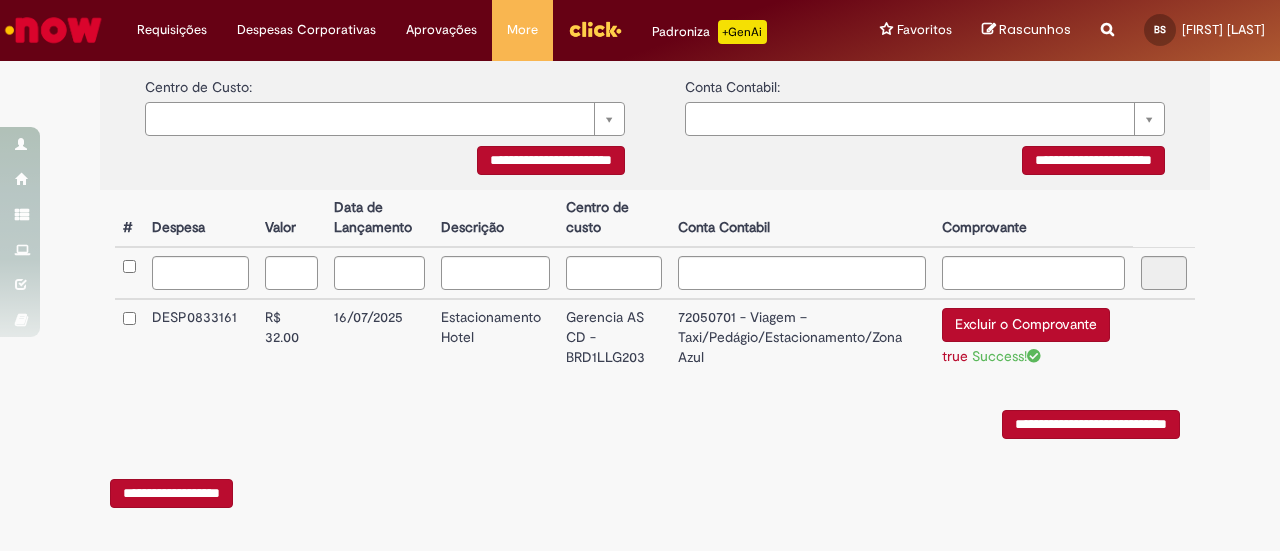 click on "**********" at bounding box center [1091, 424] 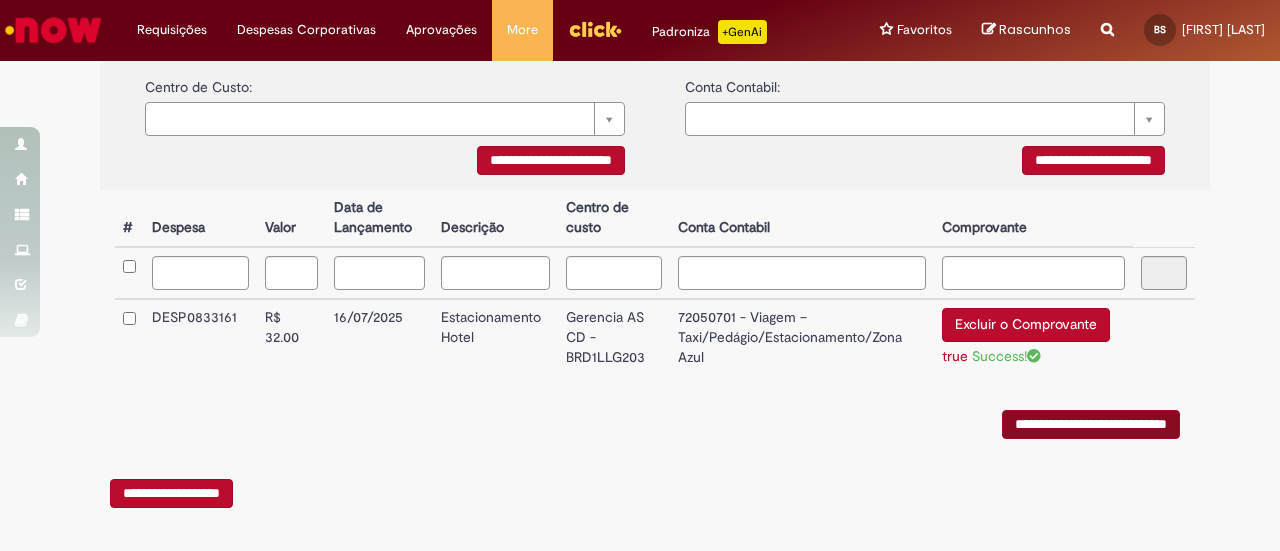 scroll, scrollTop: 0, scrollLeft: 0, axis: both 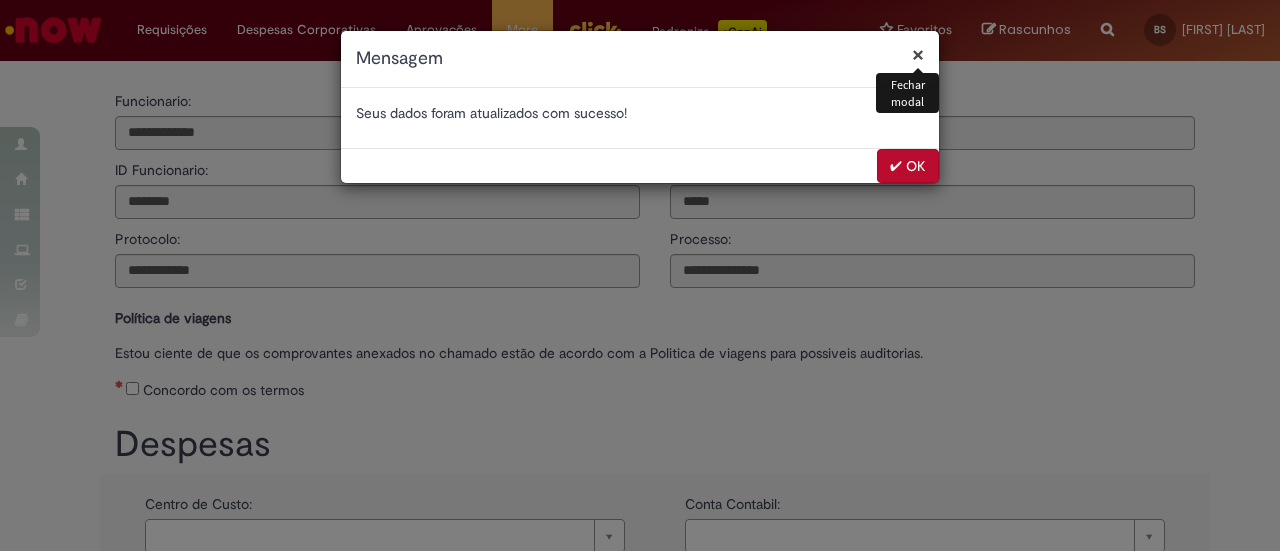 click on "✔ OK" at bounding box center [908, 166] 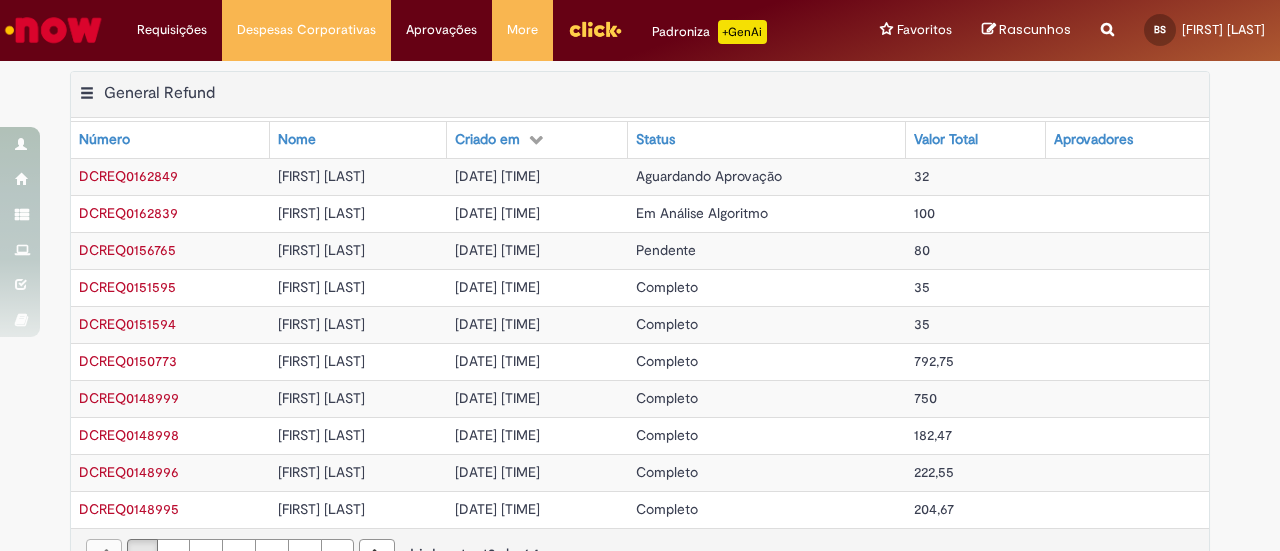 scroll, scrollTop: 0, scrollLeft: 0, axis: both 